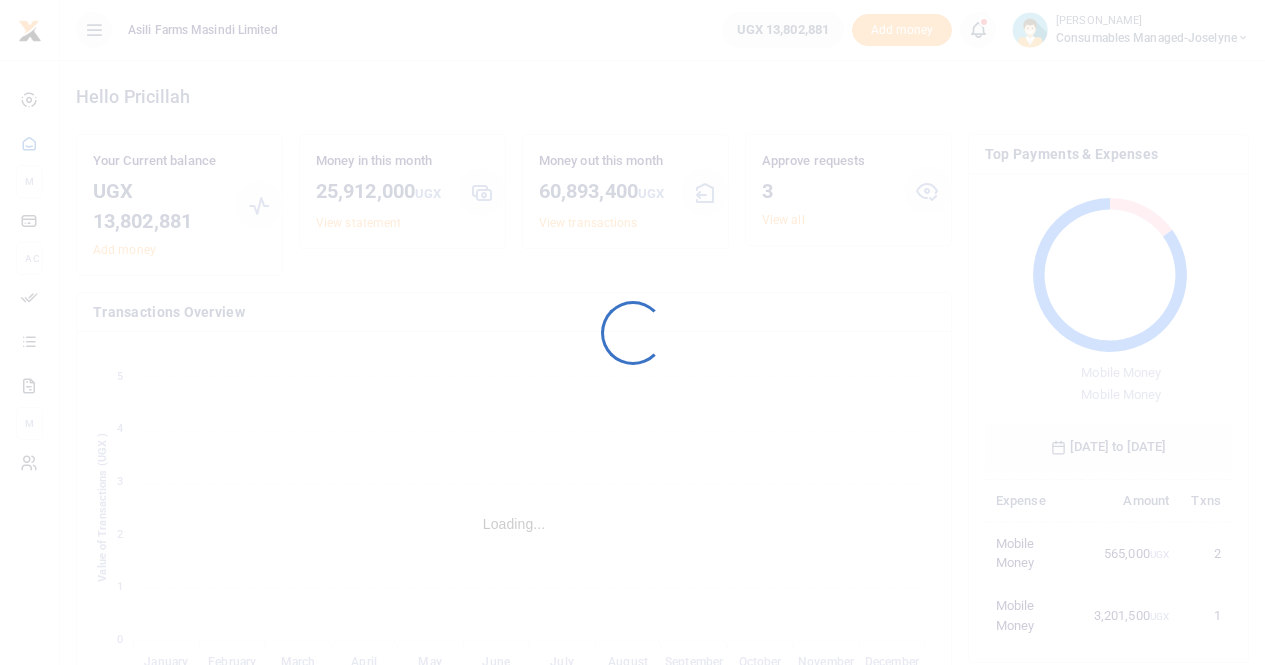 scroll, scrollTop: 0, scrollLeft: 0, axis: both 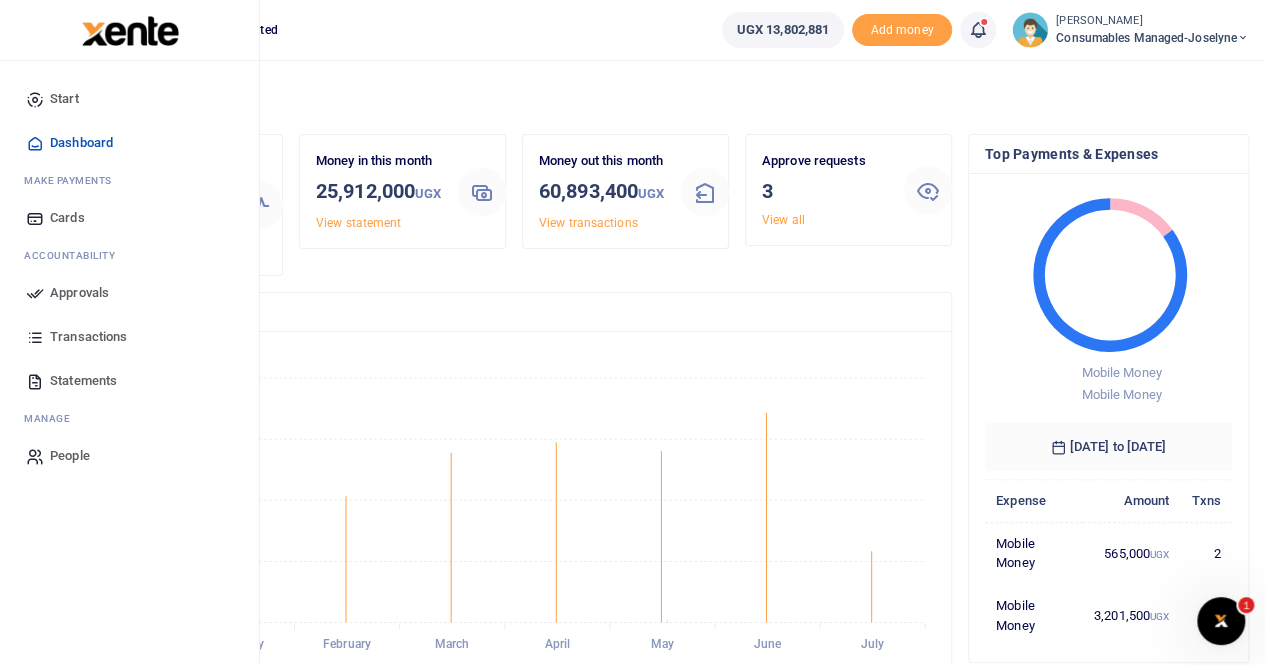 click on "Transactions" at bounding box center (88, 337) 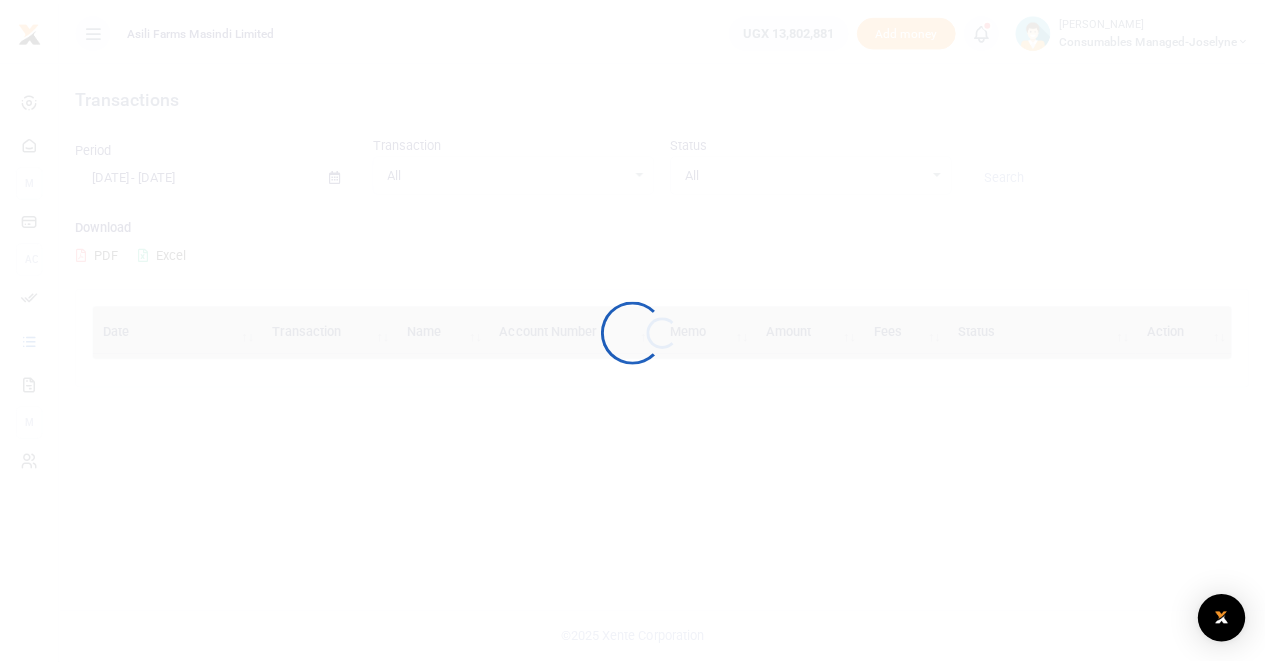 scroll, scrollTop: 0, scrollLeft: 0, axis: both 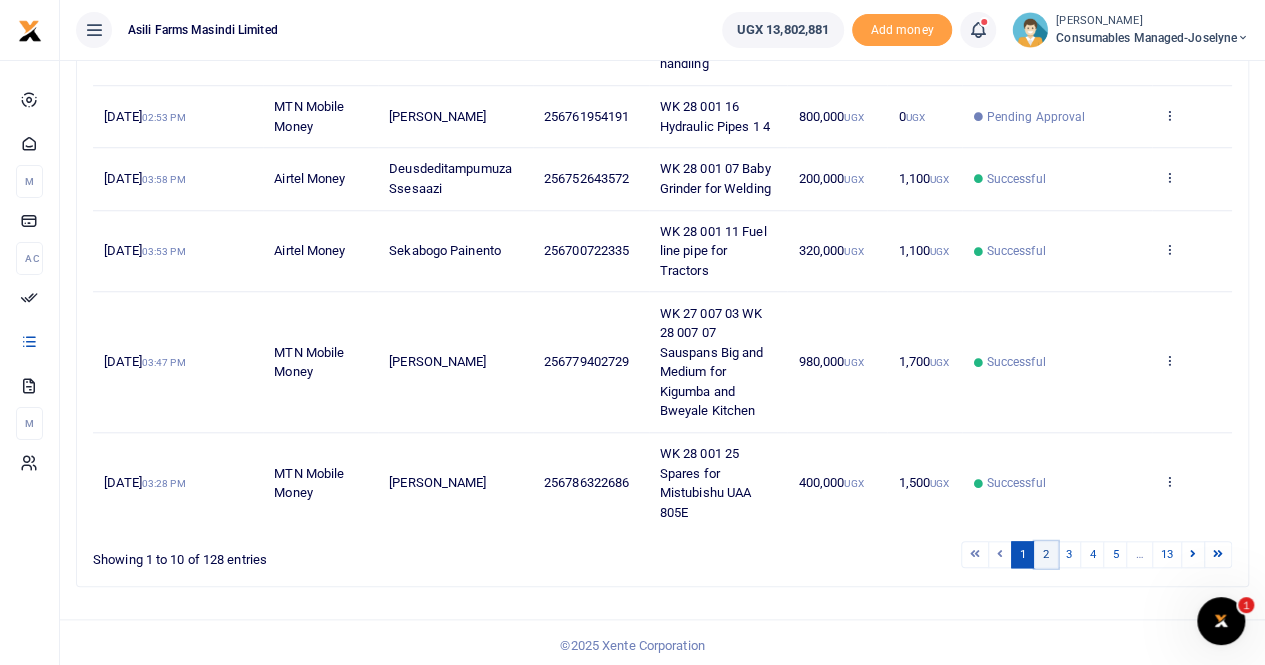 click on "2" at bounding box center [1046, 554] 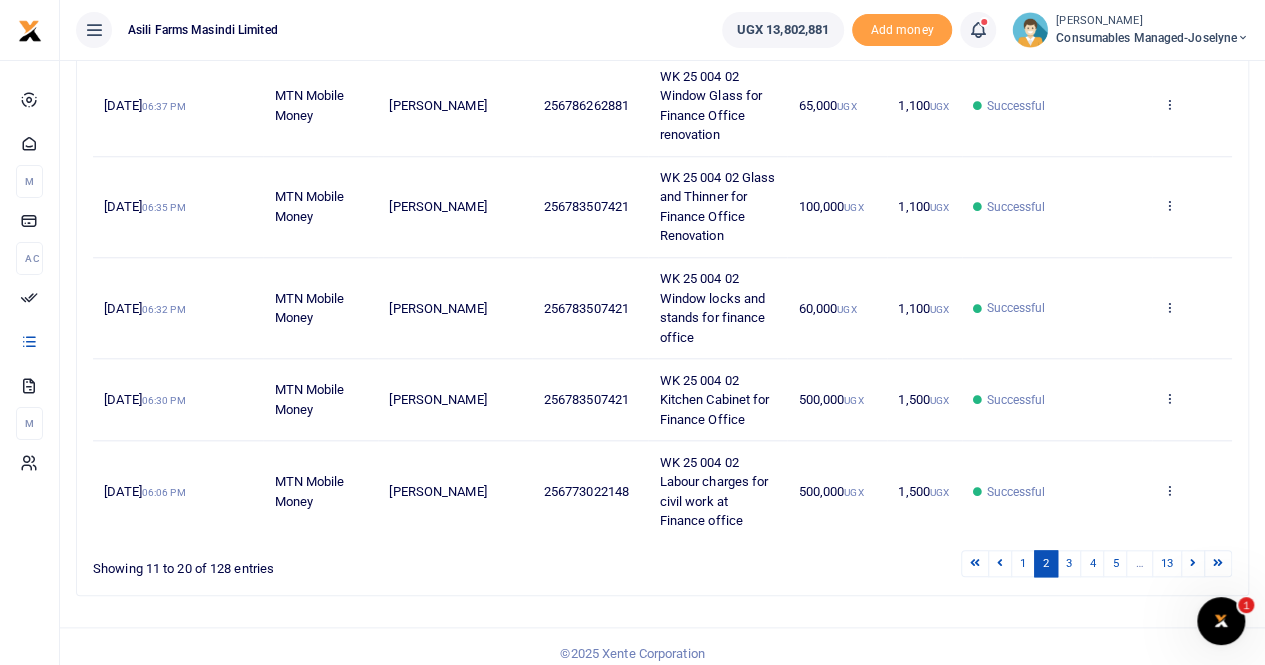 scroll, scrollTop: 853, scrollLeft: 0, axis: vertical 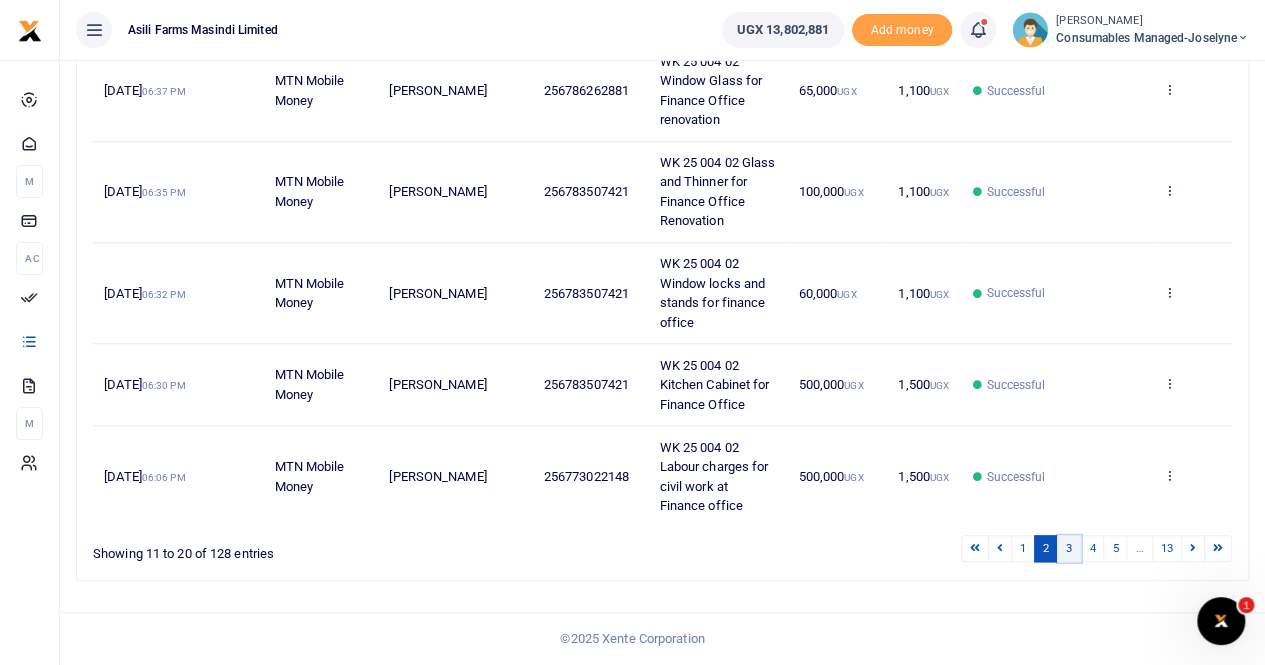 click on "3" at bounding box center (1069, 548) 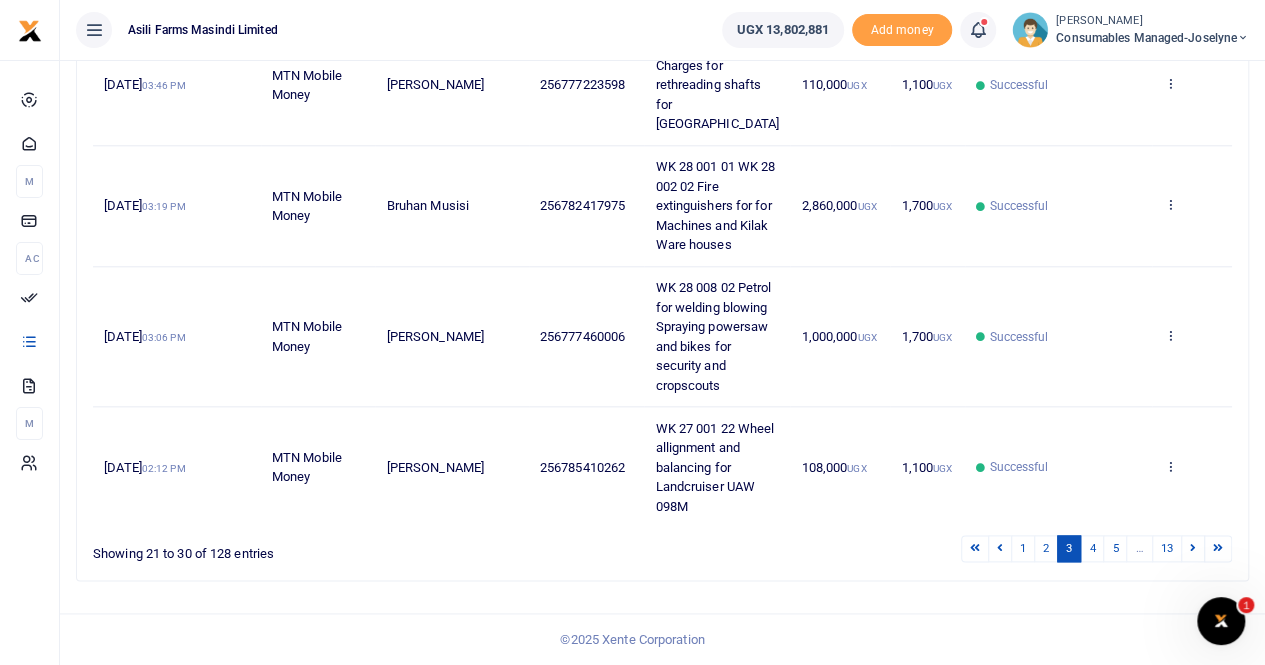 scroll, scrollTop: 1009, scrollLeft: 0, axis: vertical 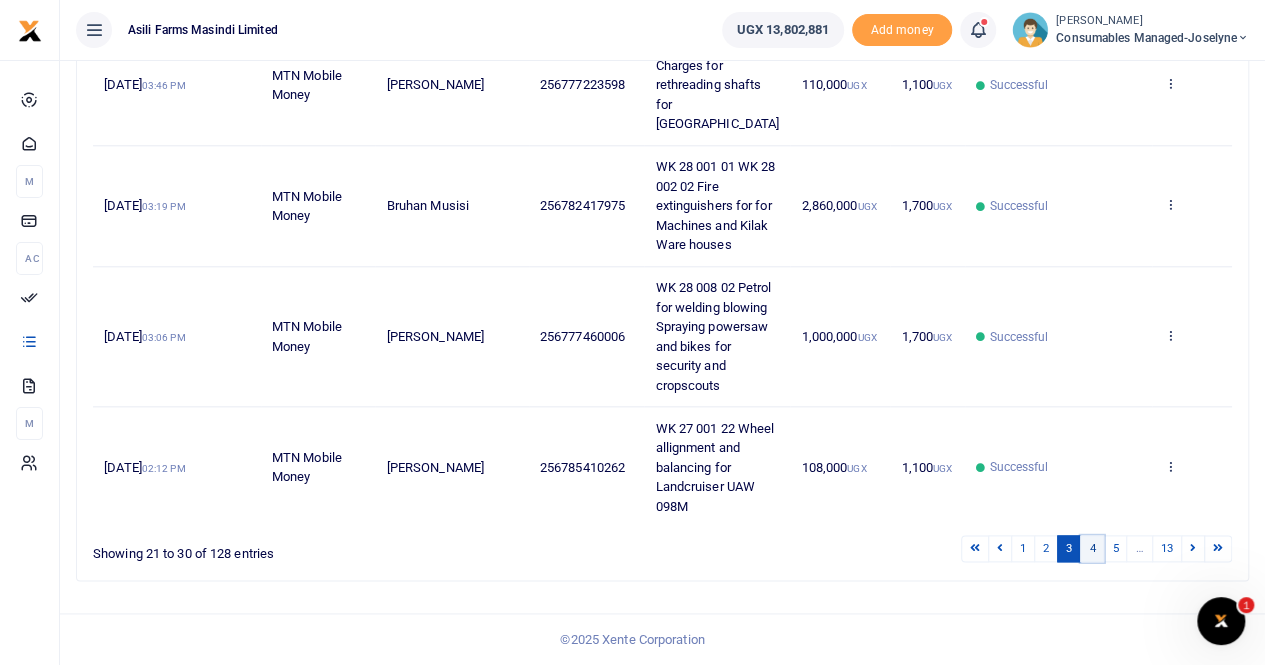click on "4" at bounding box center [1092, 548] 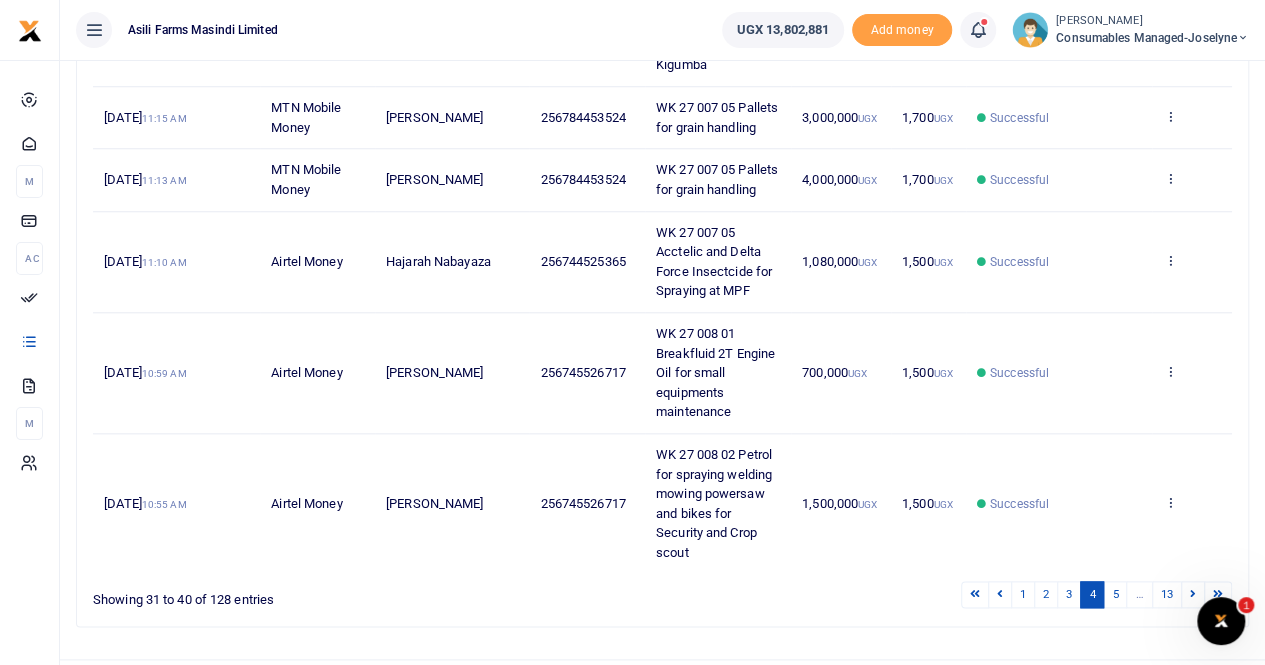 scroll, scrollTop: 931, scrollLeft: 0, axis: vertical 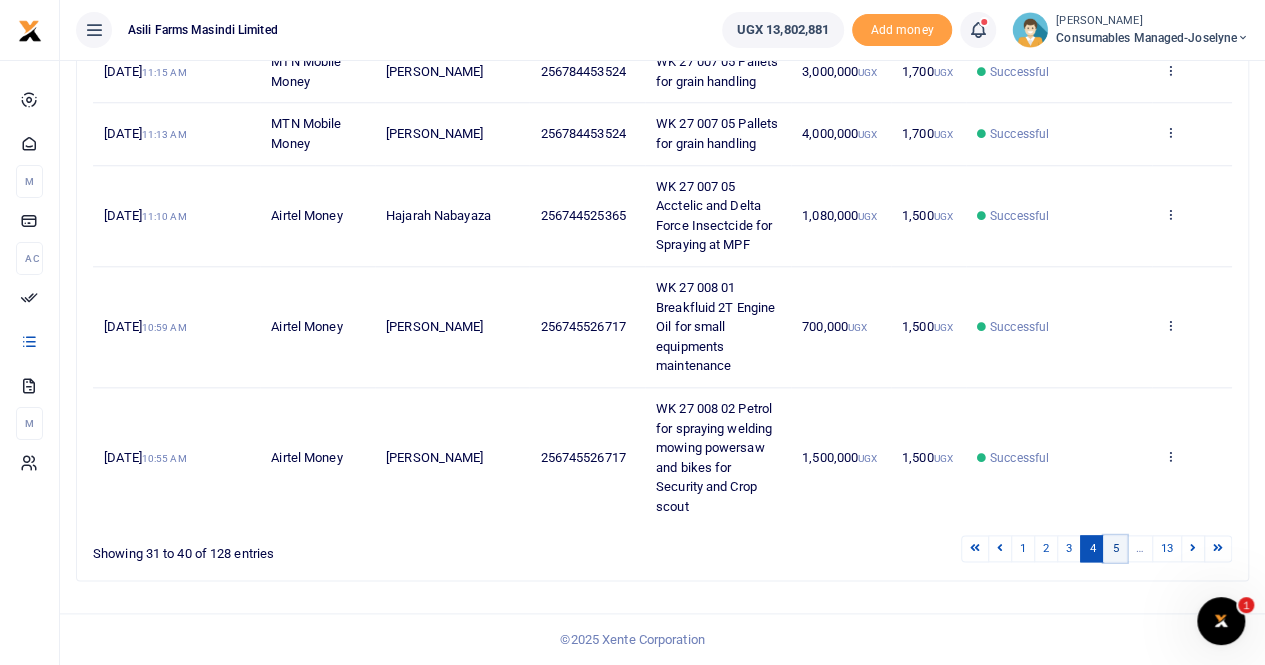 click on "5" at bounding box center (1115, 548) 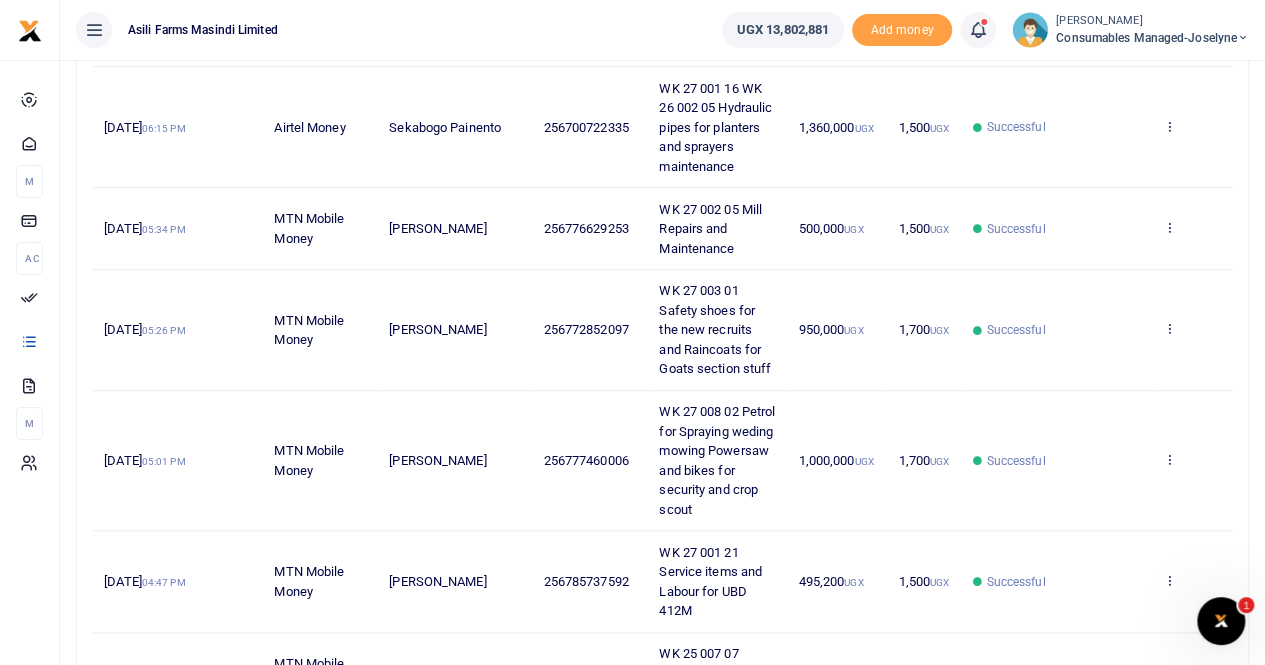 scroll, scrollTop: 892, scrollLeft: 0, axis: vertical 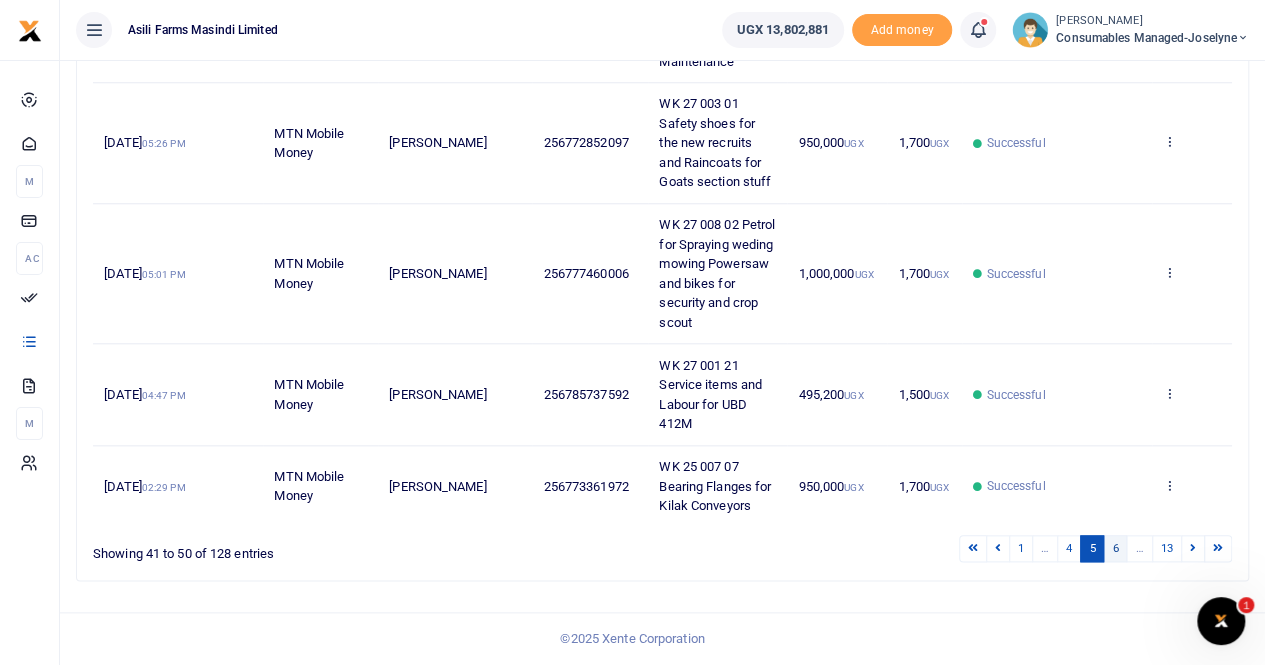 click on "6" at bounding box center [1115, 548] 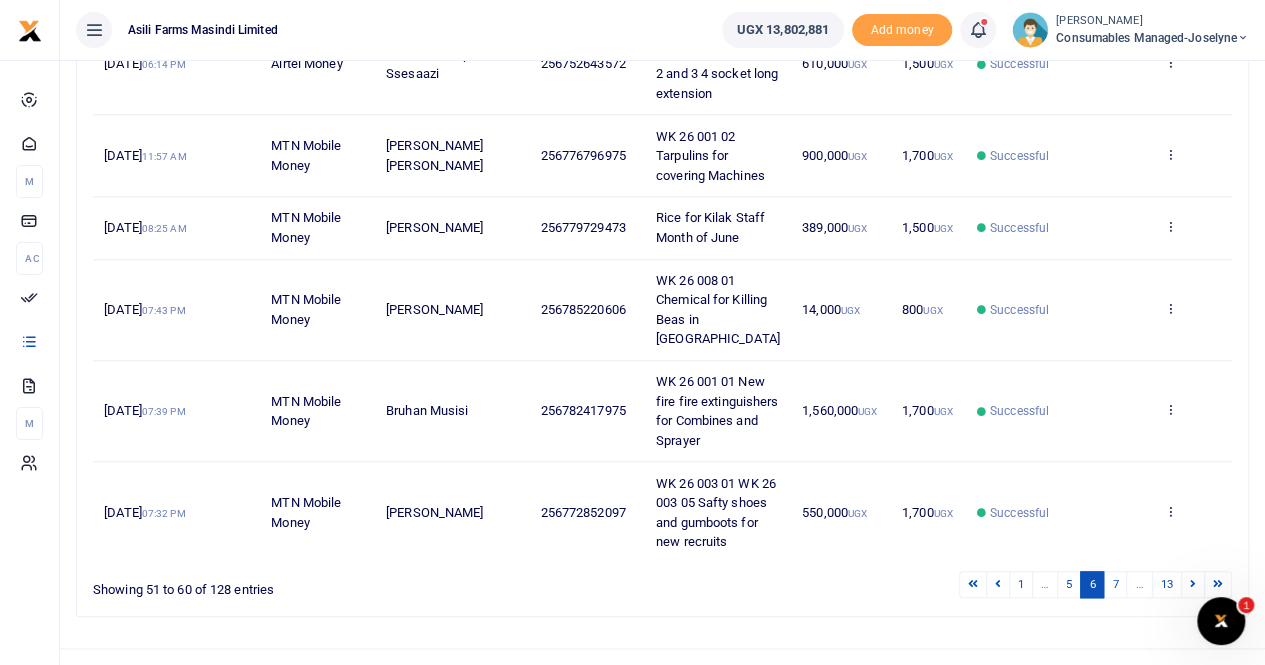 scroll, scrollTop: 872, scrollLeft: 0, axis: vertical 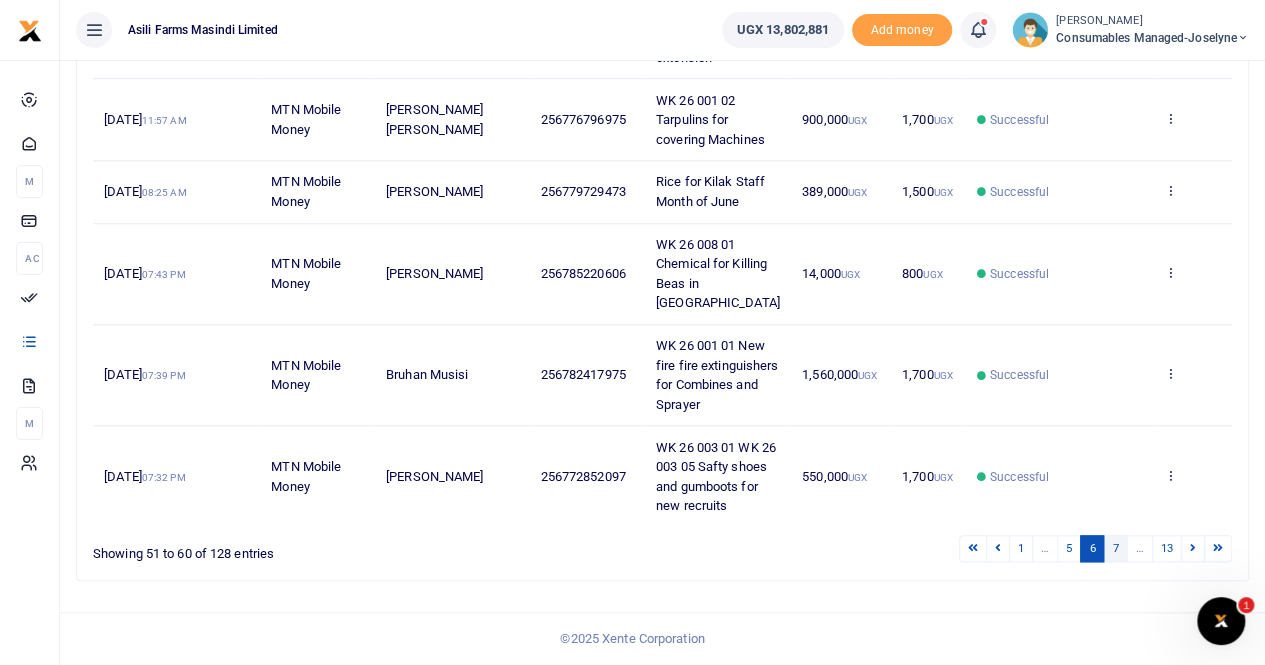 click on "7" at bounding box center [1115, 548] 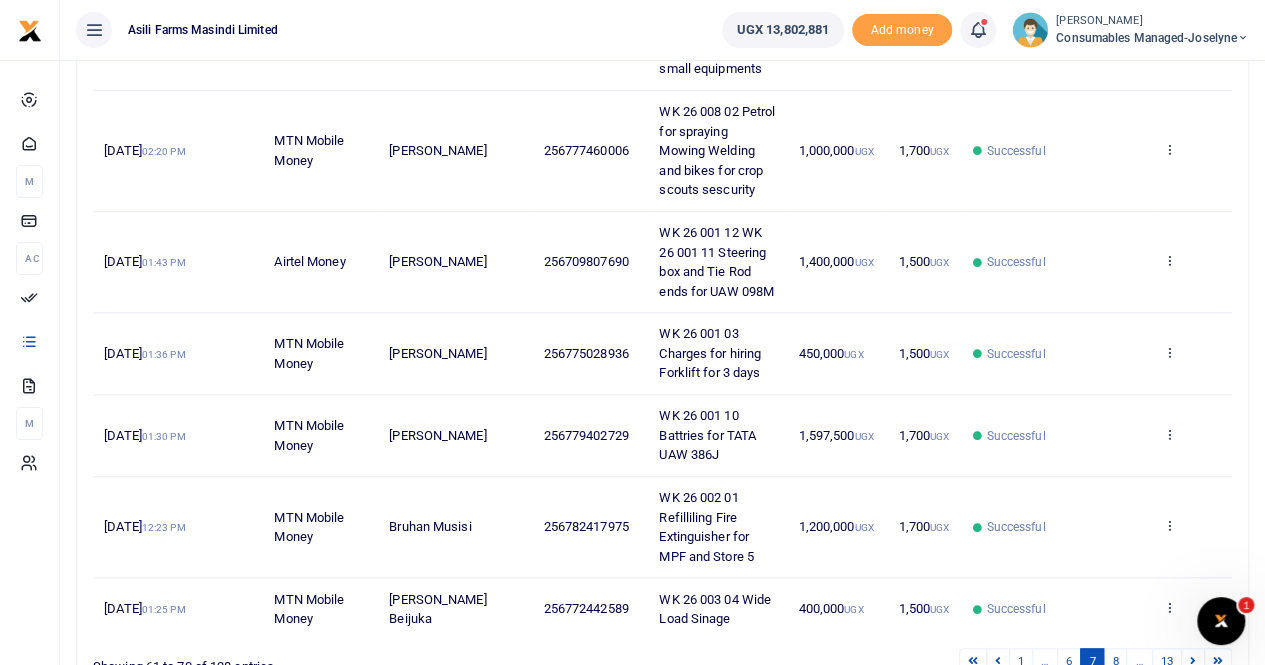 scroll, scrollTop: 472, scrollLeft: 0, axis: vertical 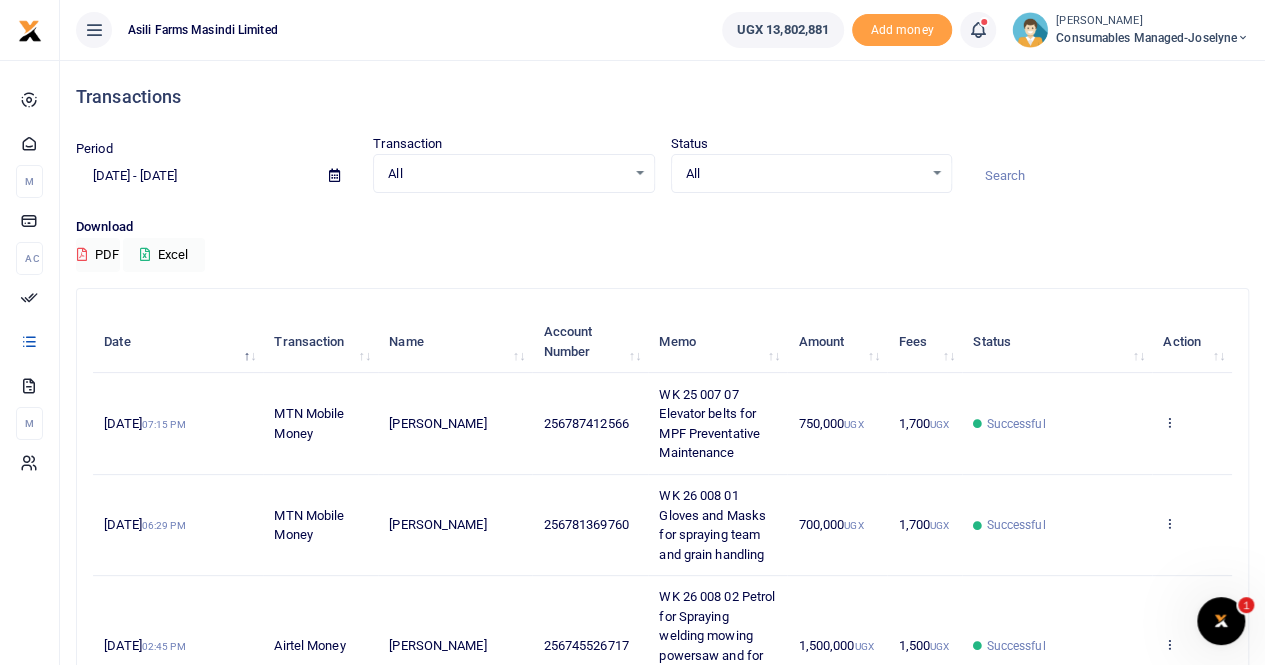 click at bounding box center [334, 176] 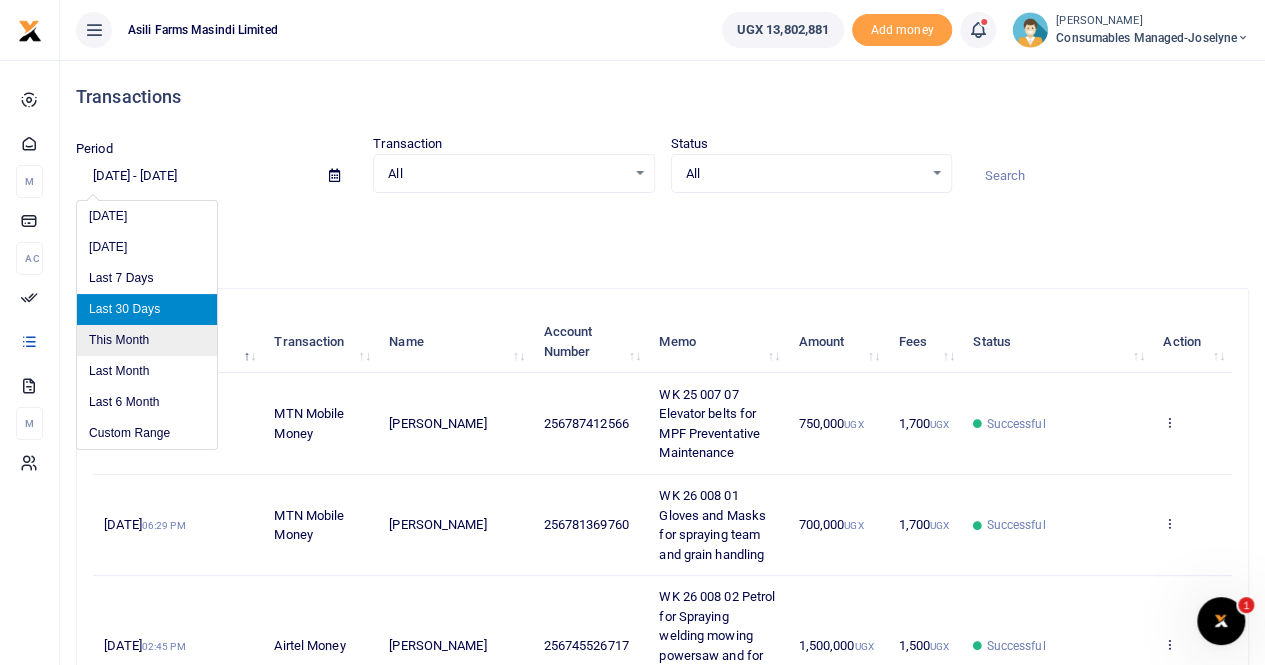 click on "This Month" at bounding box center (147, 340) 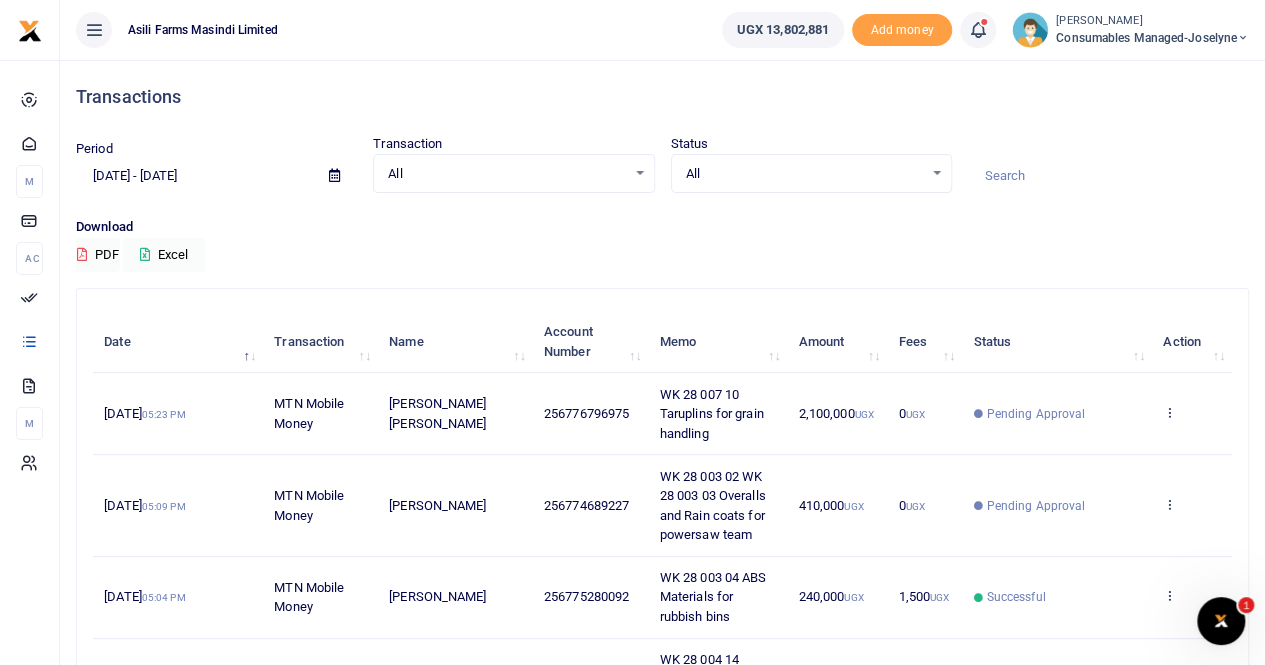 click at bounding box center (334, 175) 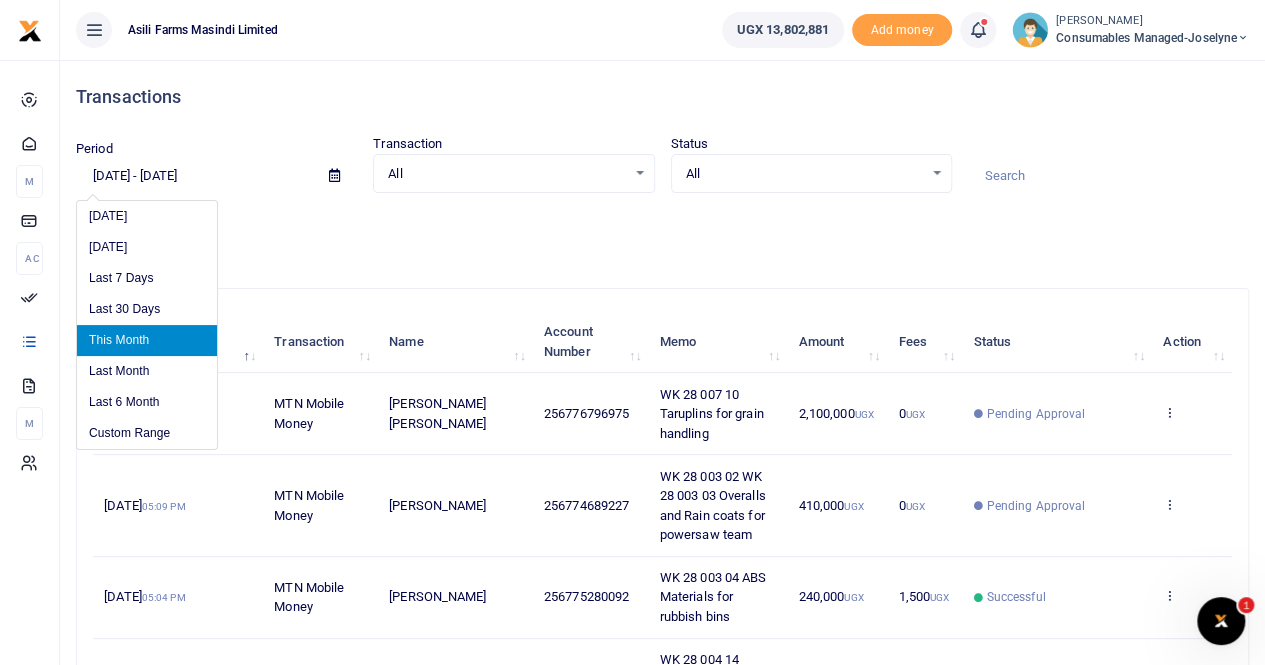 click on "This Month" at bounding box center [147, 340] 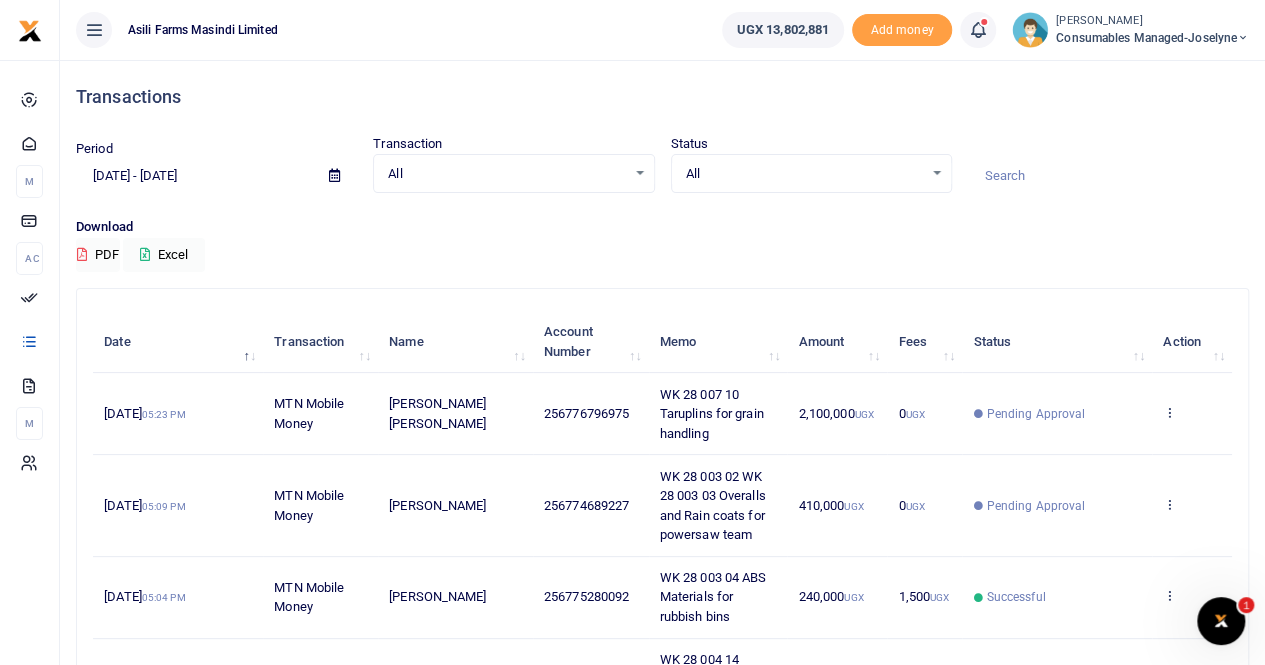 click at bounding box center [334, 175] 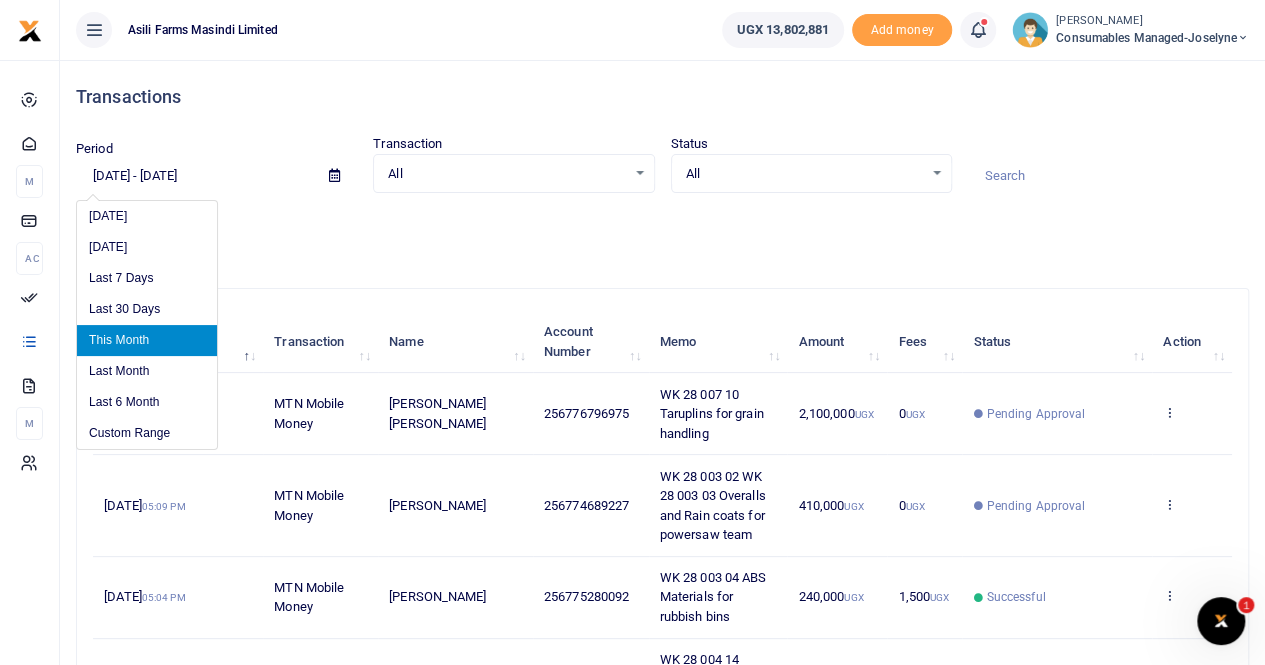 click on "This Month" at bounding box center (147, 340) 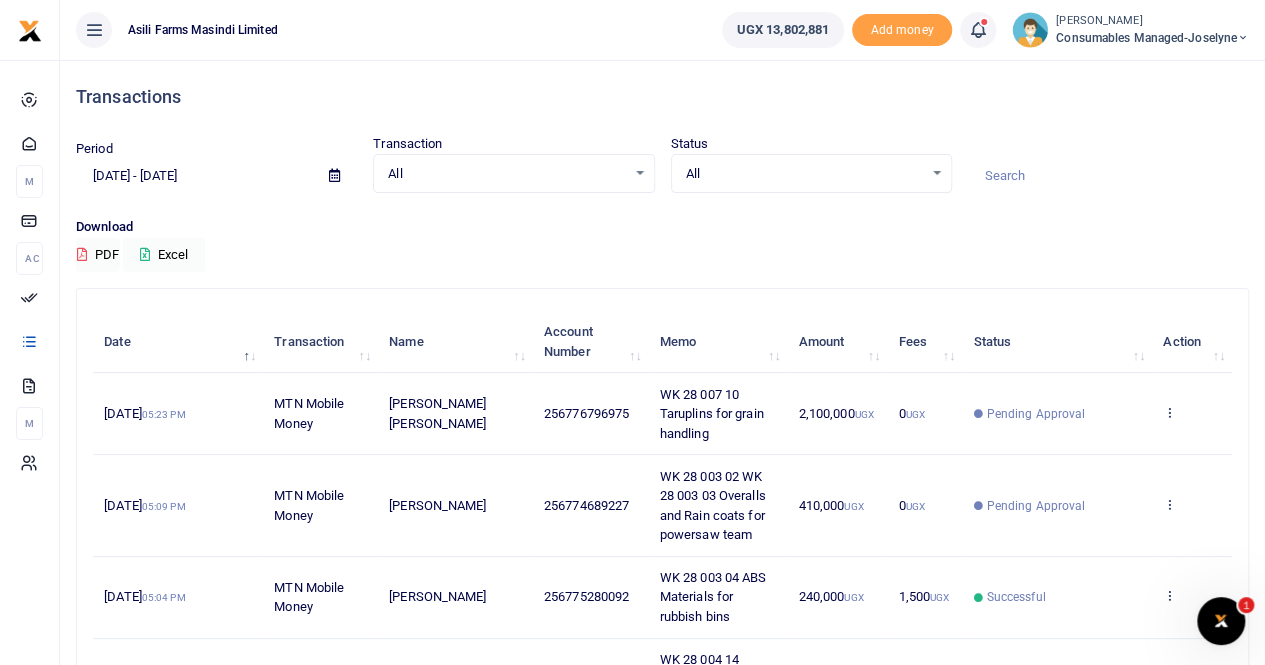 click on "07/01/2025 - 07/31/2025" at bounding box center (194, 176) 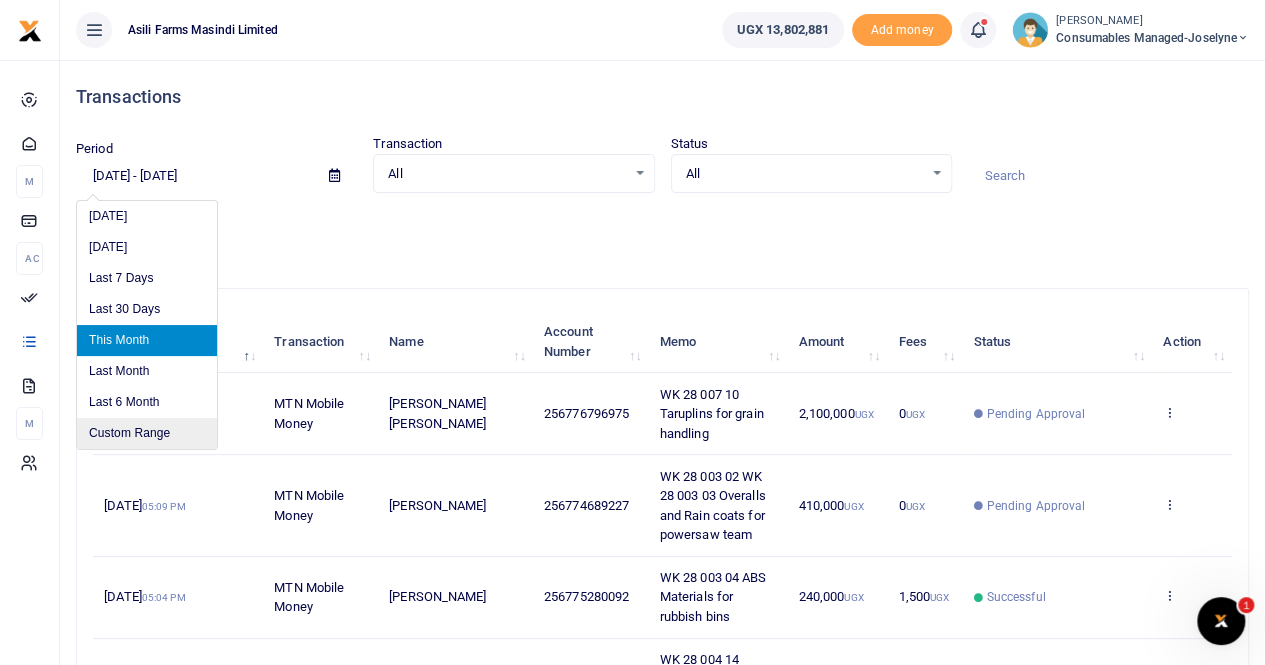 click on "Custom Range" at bounding box center [147, 433] 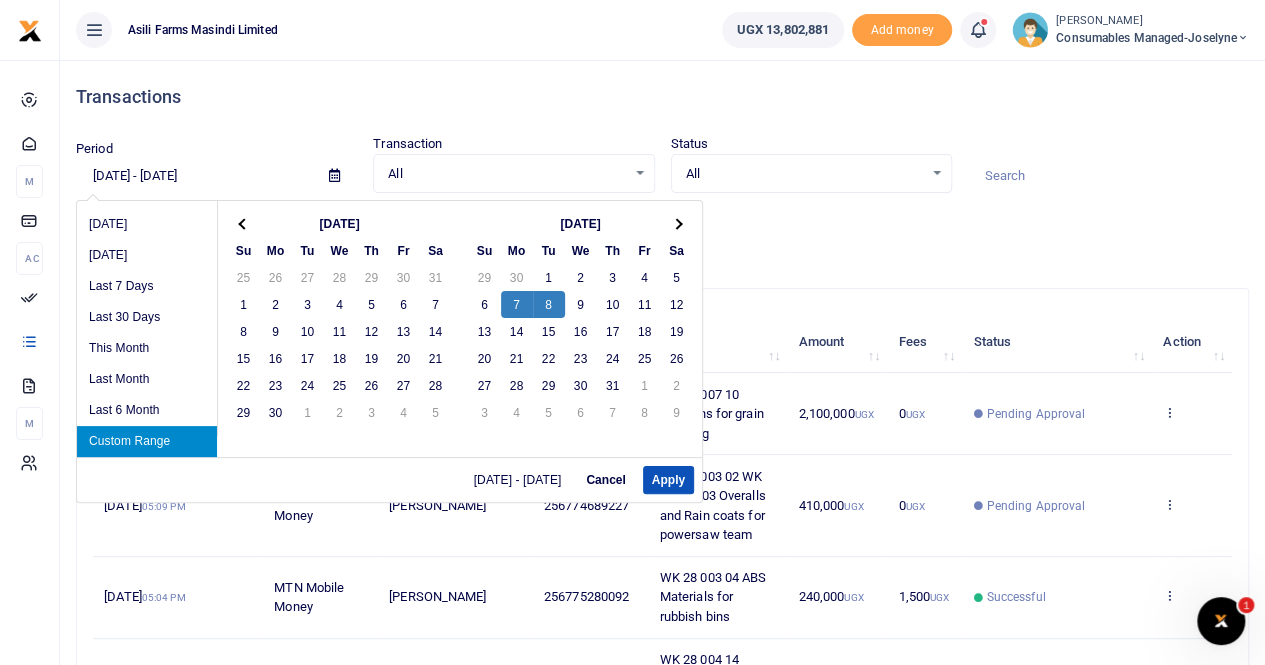 click on "Custom Range" at bounding box center [147, 441] 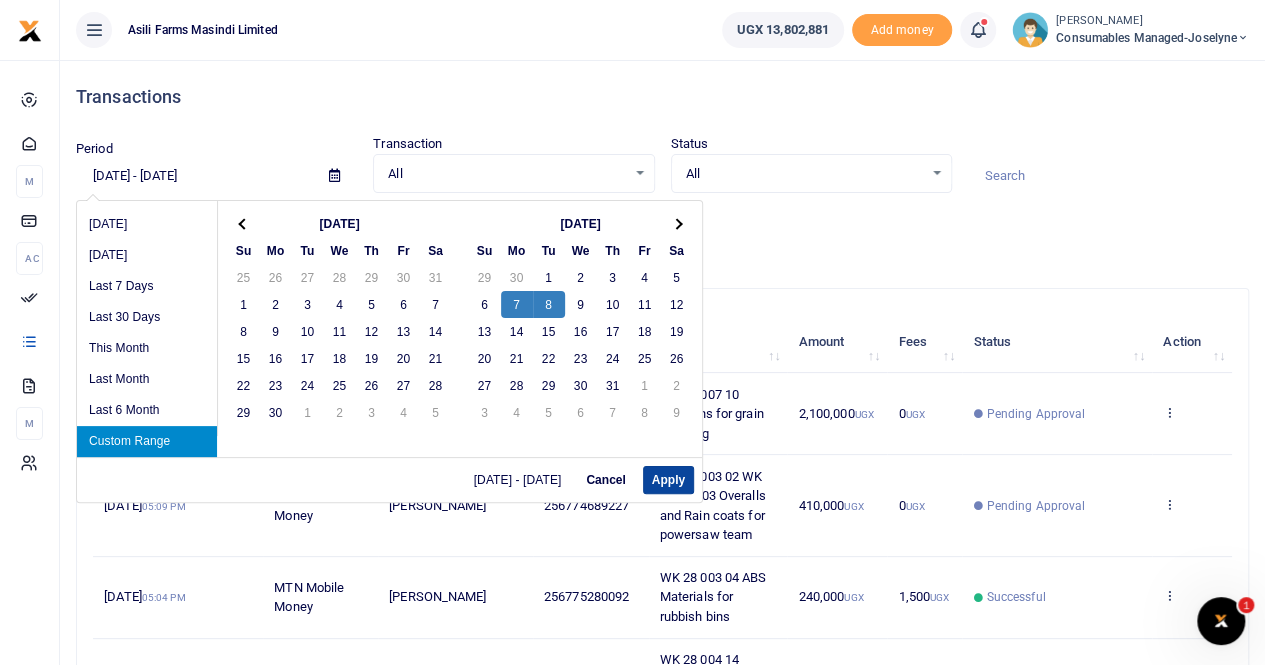 click on "Apply" at bounding box center [668, 480] 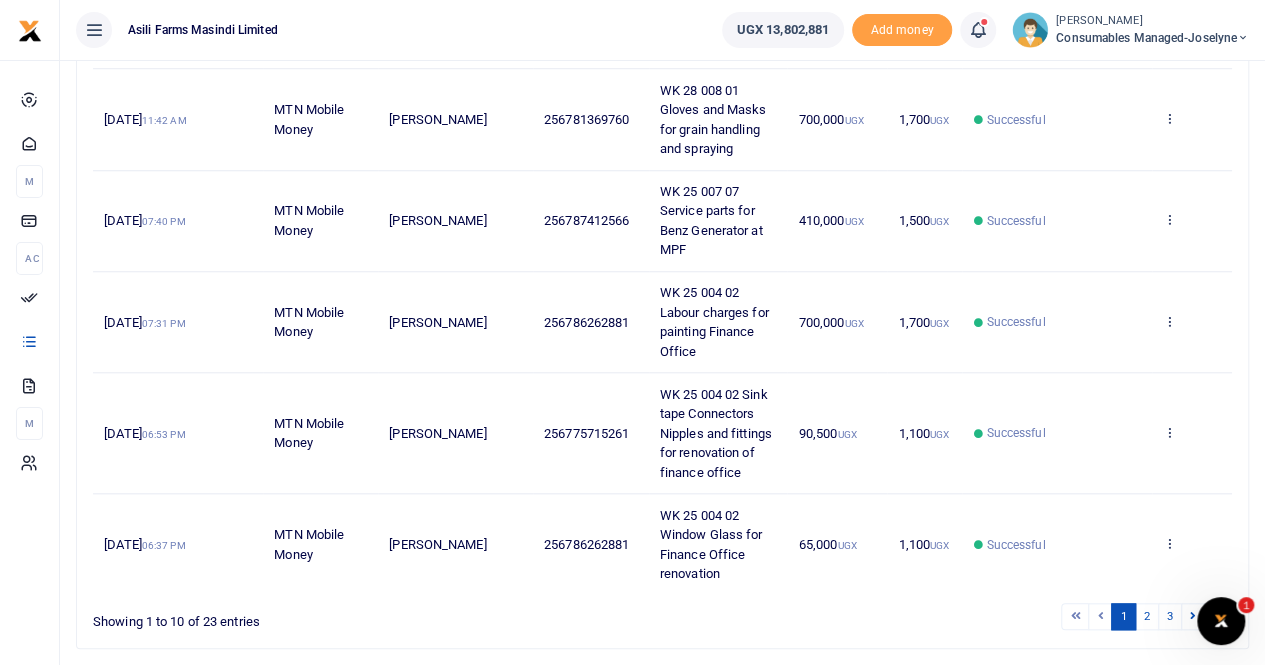 scroll, scrollTop: 853, scrollLeft: 0, axis: vertical 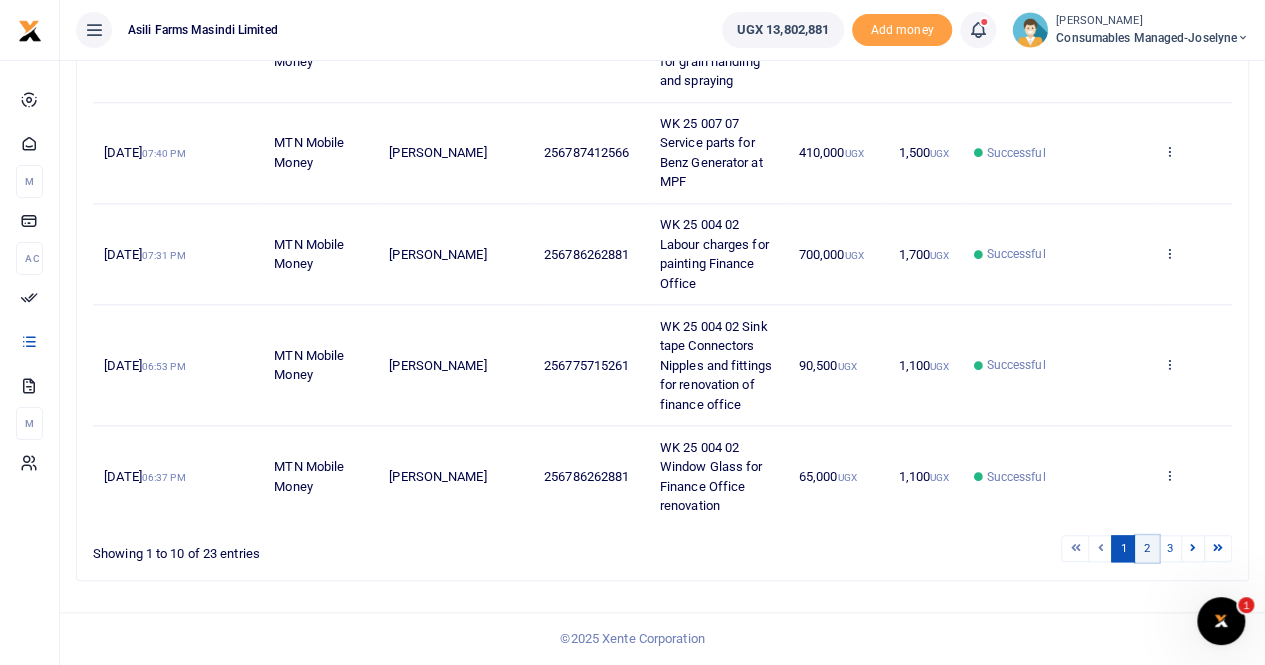 click on "2" at bounding box center [1147, 548] 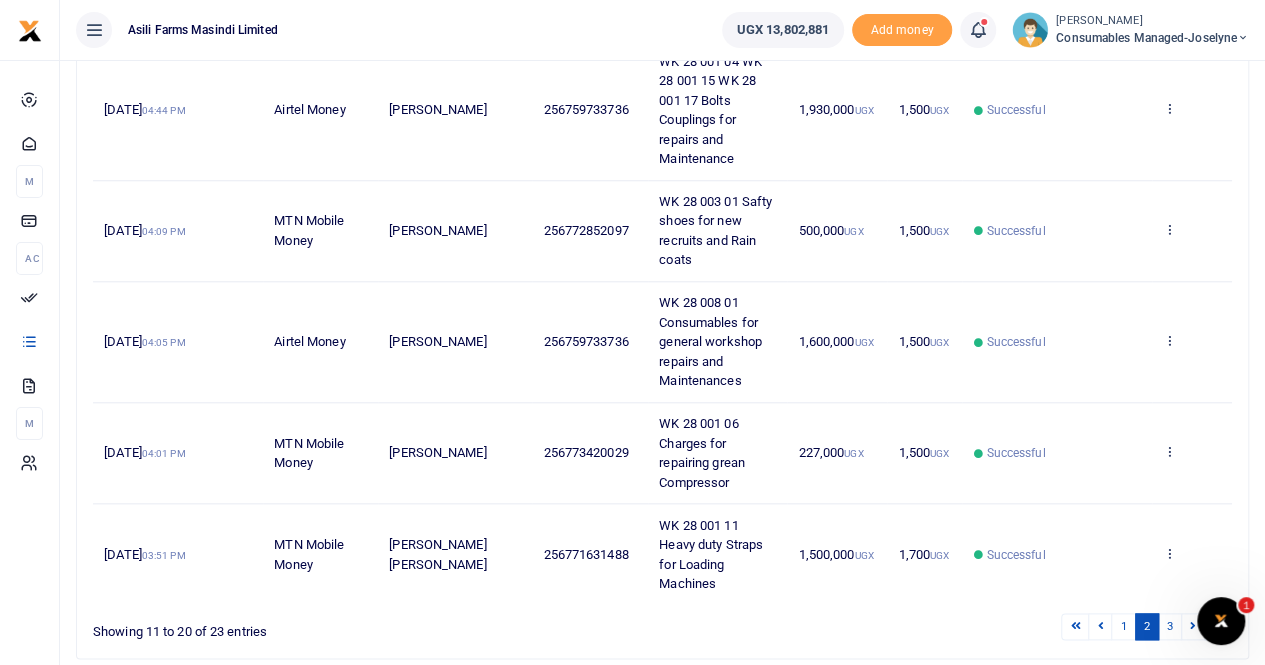 scroll, scrollTop: 853, scrollLeft: 0, axis: vertical 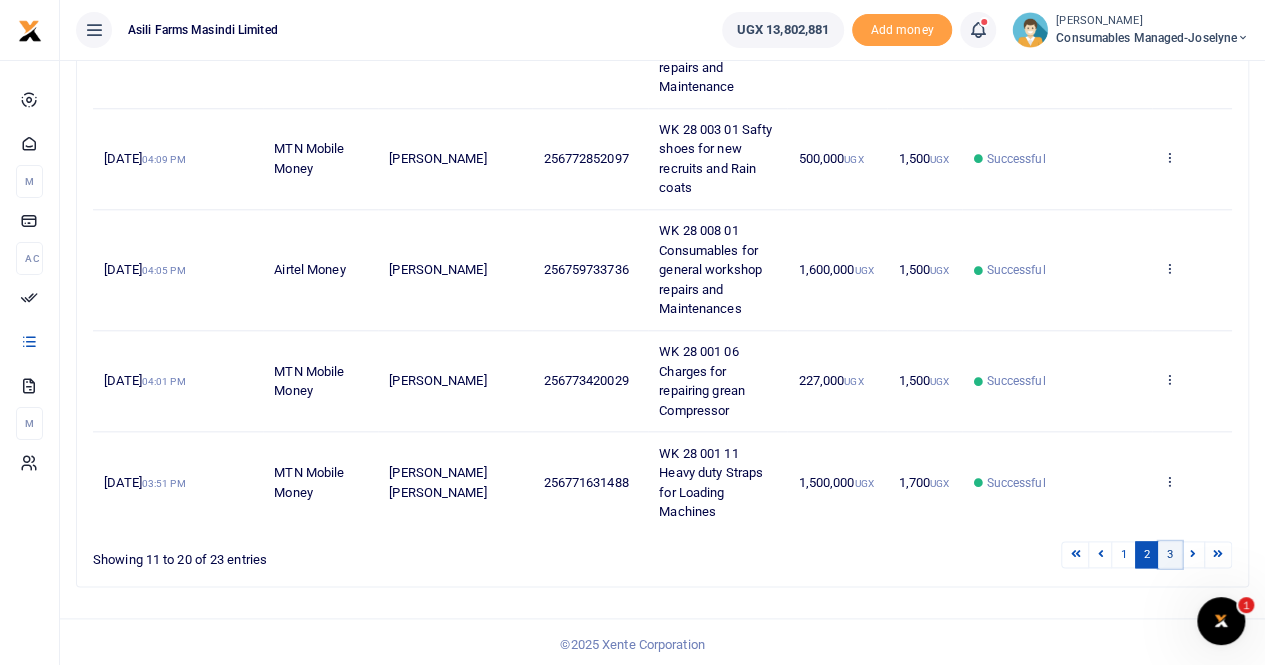 click on "3" at bounding box center [1170, 554] 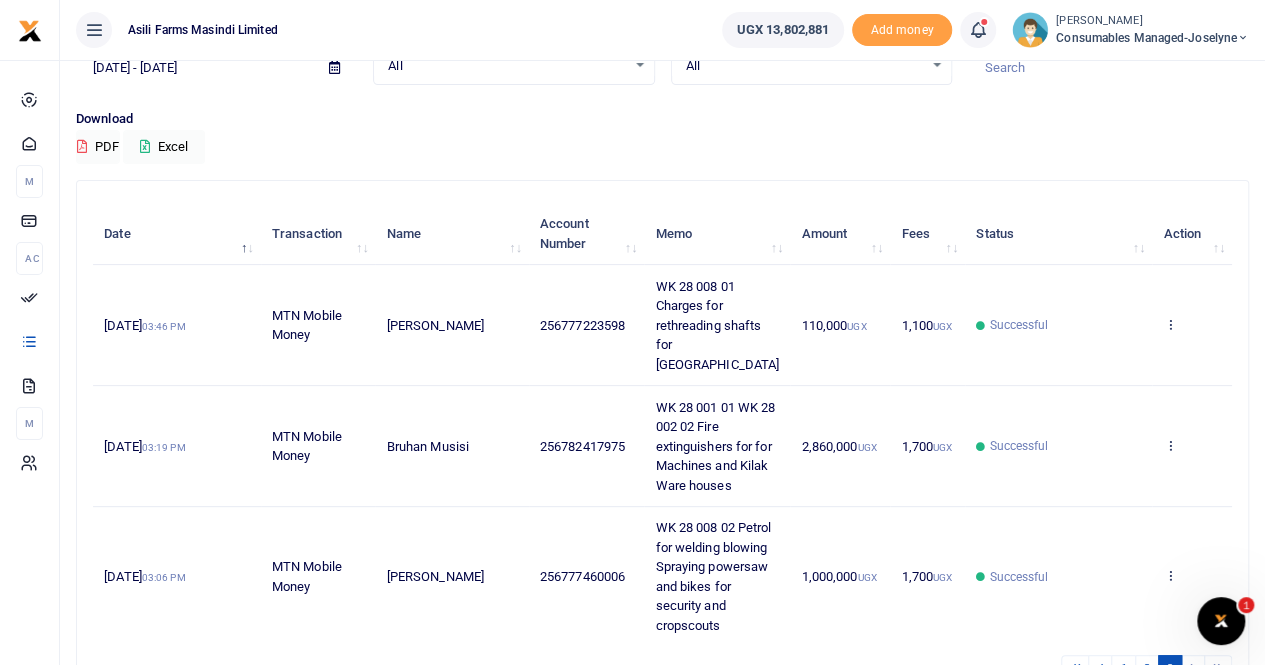 scroll, scrollTop: 204, scrollLeft: 0, axis: vertical 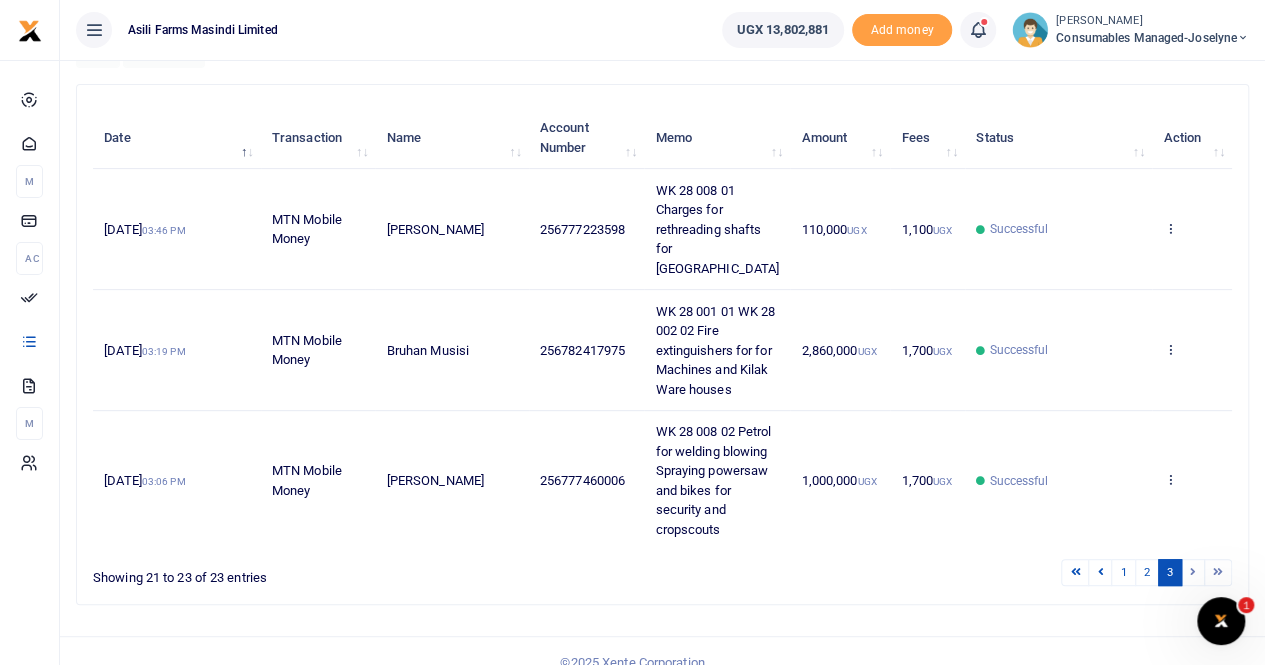 click at bounding box center [1193, 572] 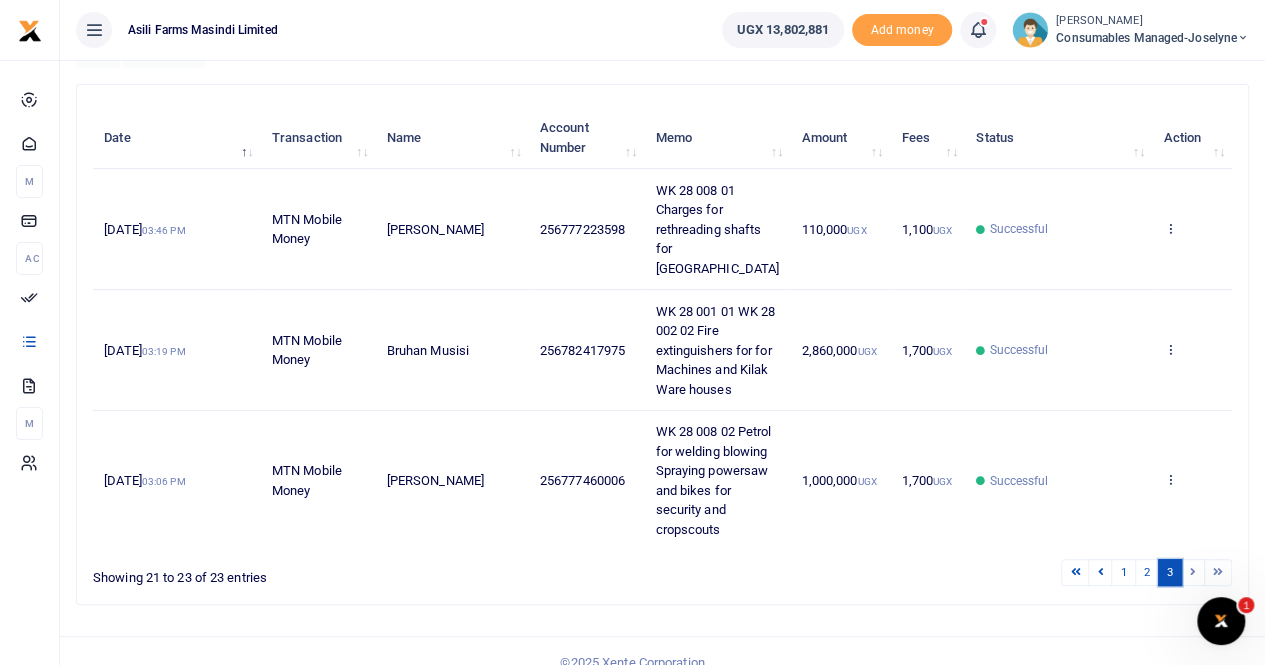 click on "3" at bounding box center [1170, 572] 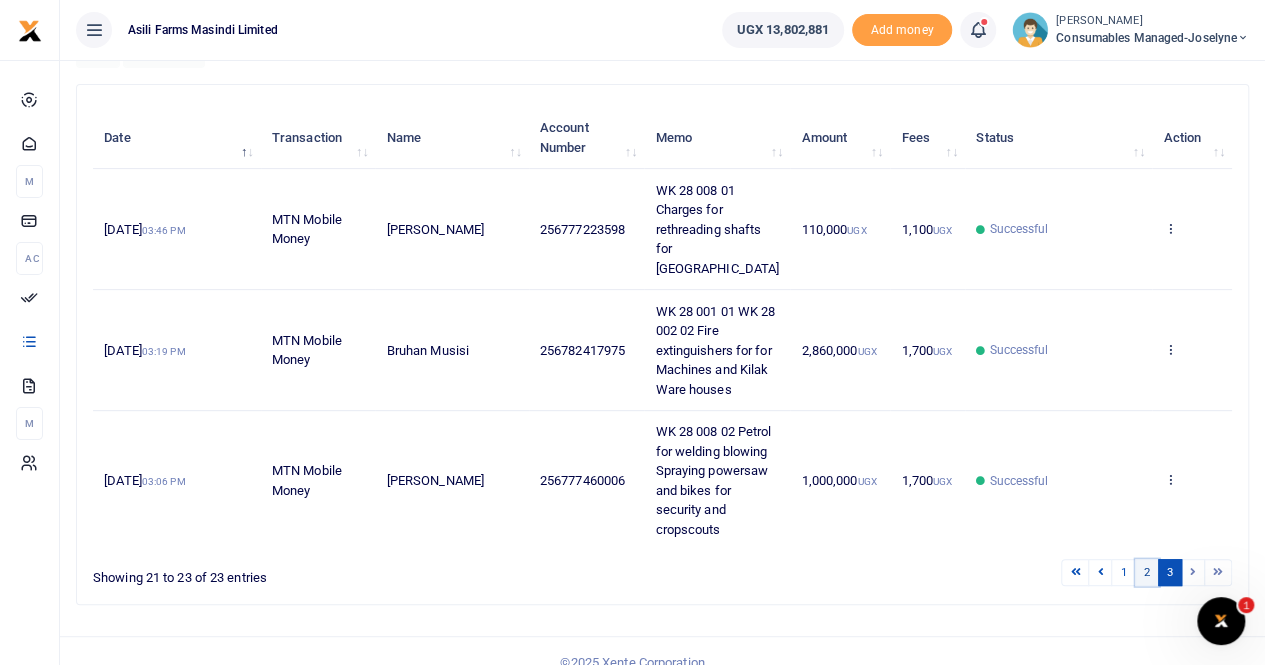 click on "2" at bounding box center (1147, 572) 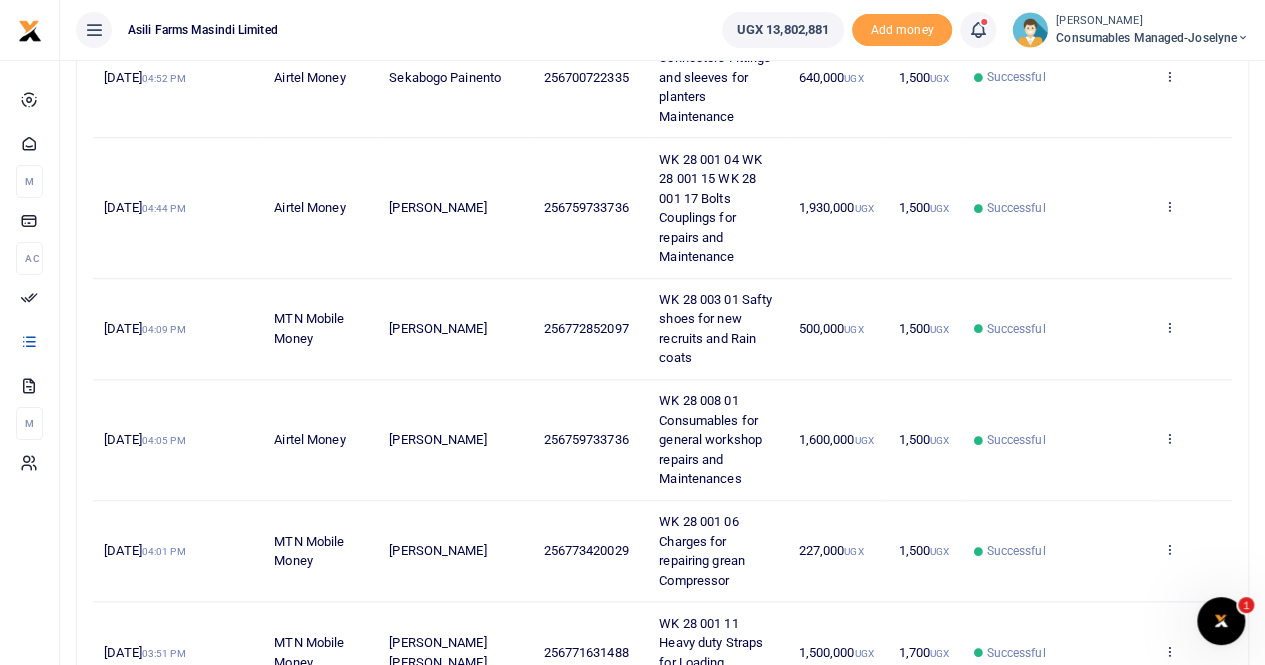scroll, scrollTop: 712, scrollLeft: 0, axis: vertical 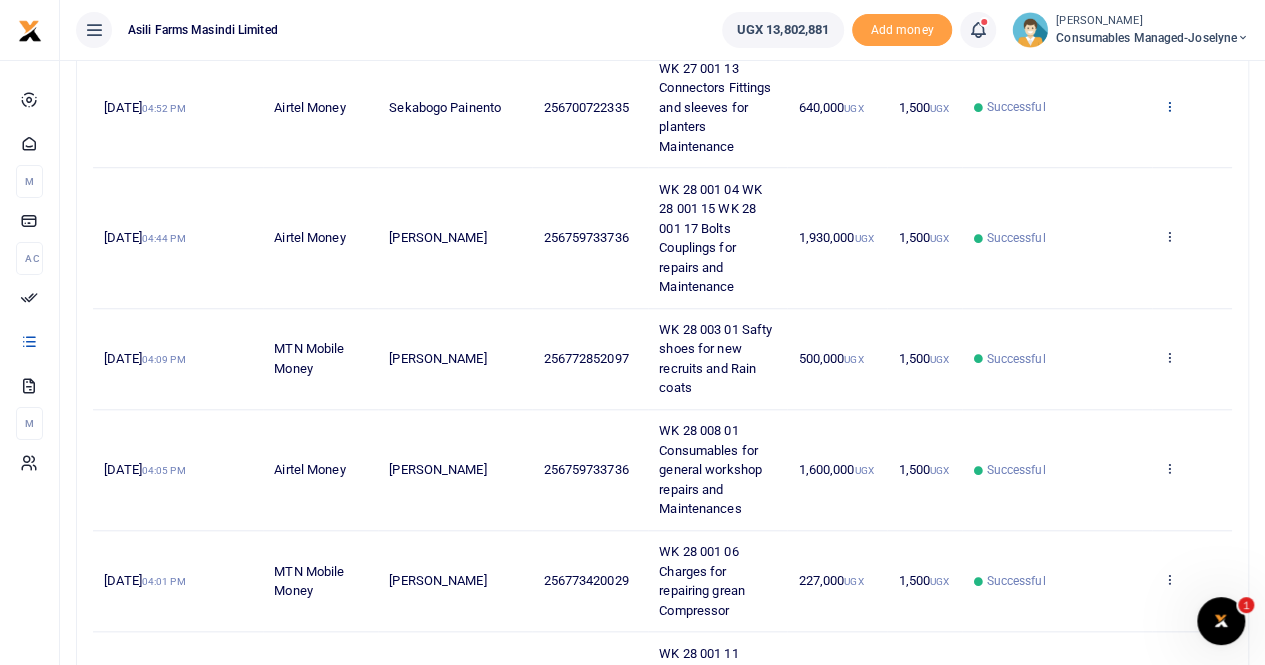 drag, startPoint x: 1164, startPoint y: 101, endPoint x: 1174, endPoint y: 105, distance: 10.770329 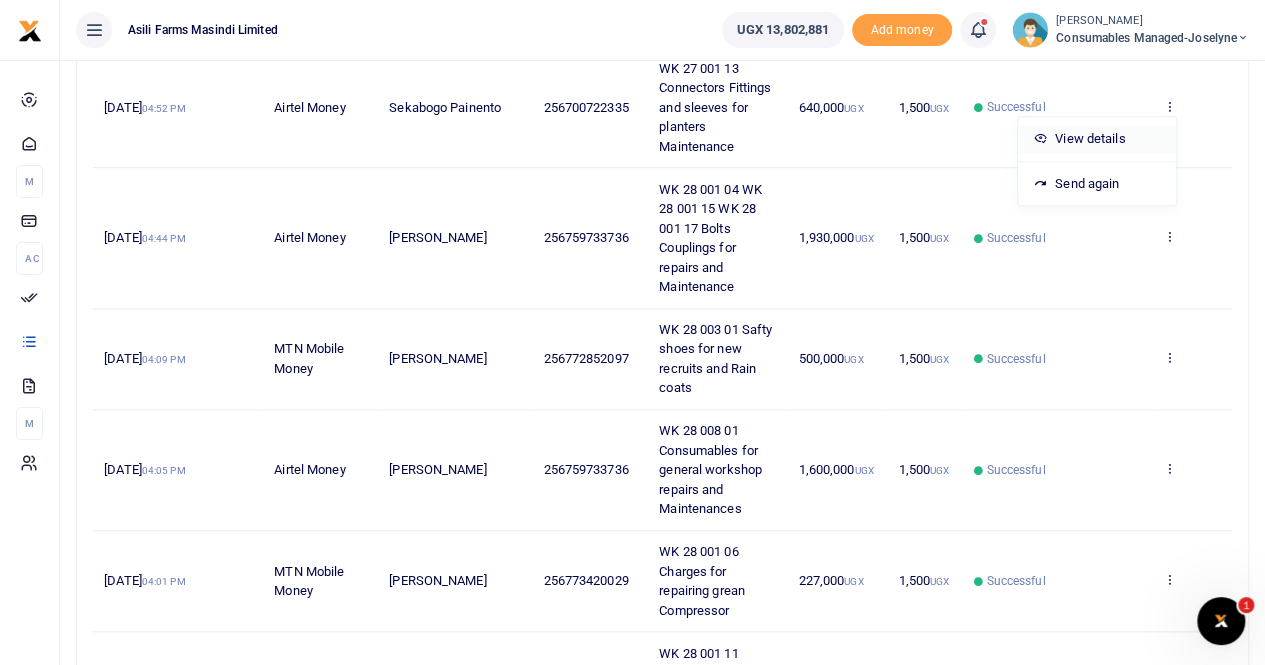 click on "View details" at bounding box center (1097, 139) 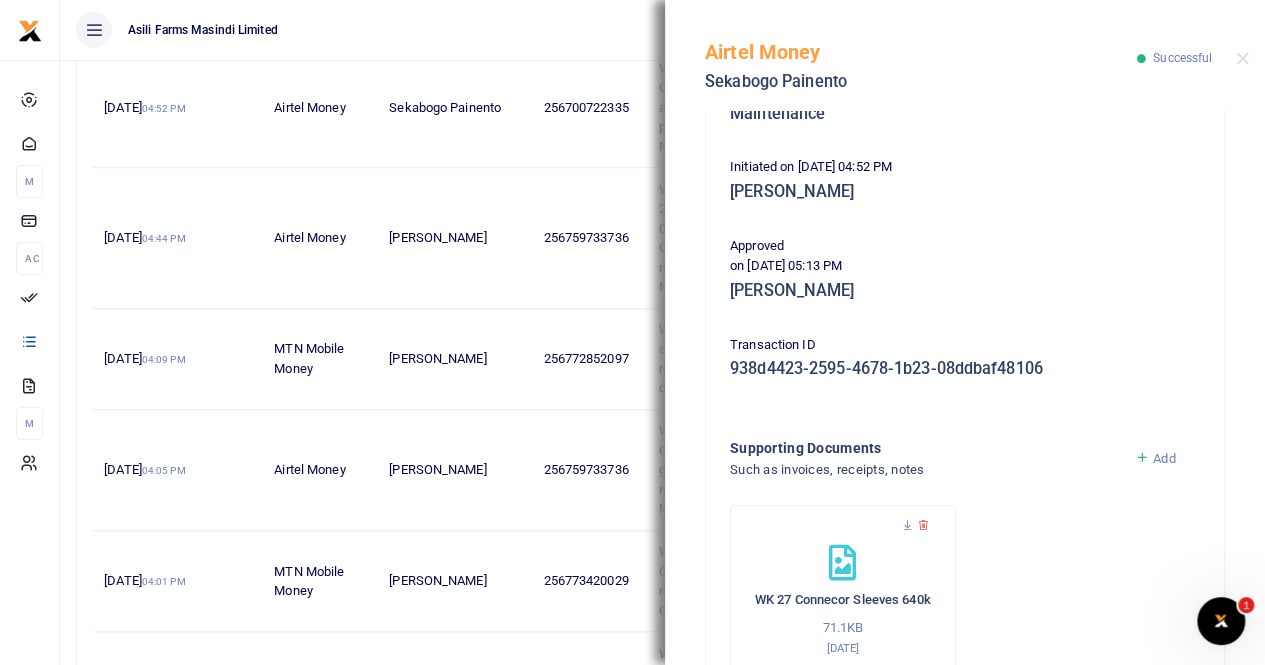 scroll, scrollTop: 400, scrollLeft: 0, axis: vertical 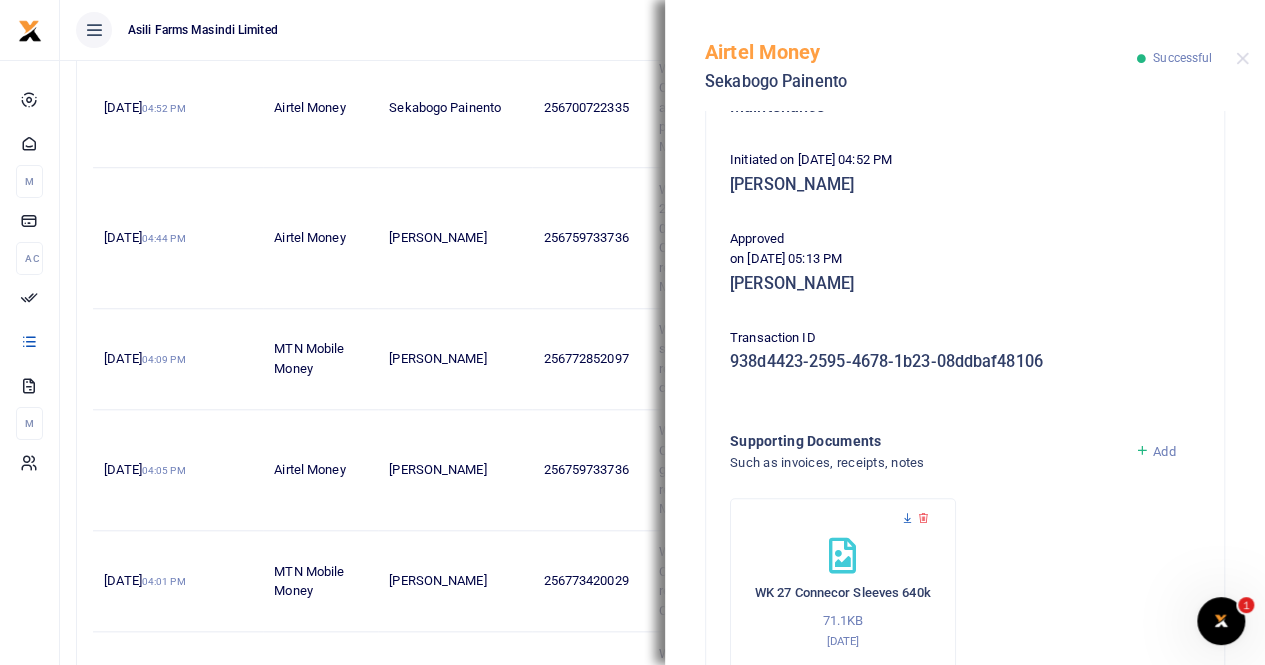click at bounding box center [907, 518] 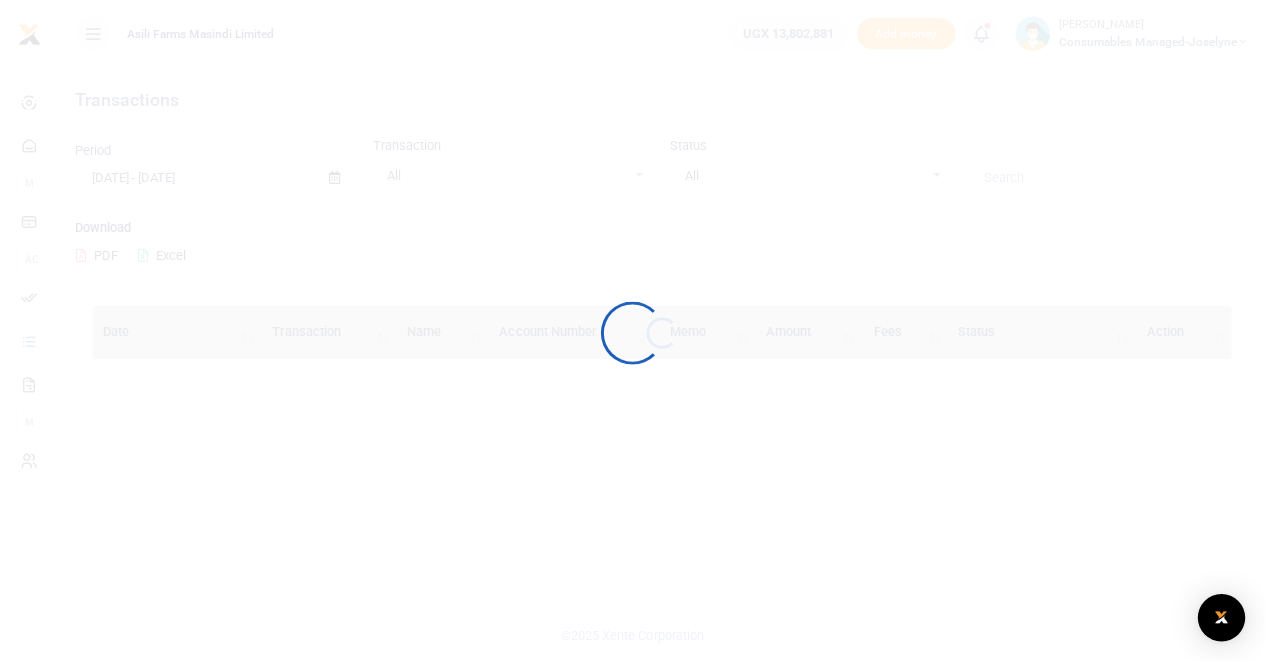 scroll, scrollTop: 0, scrollLeft: 0, axis: both 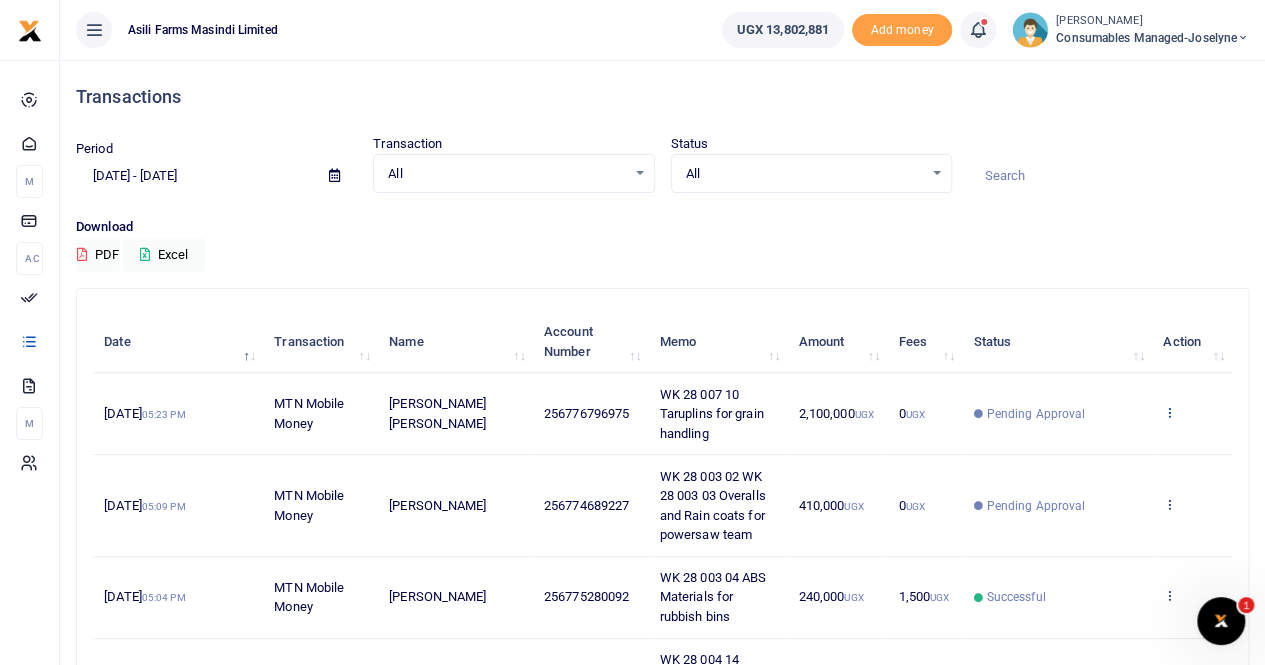 click at bounding box center [1169, 412] 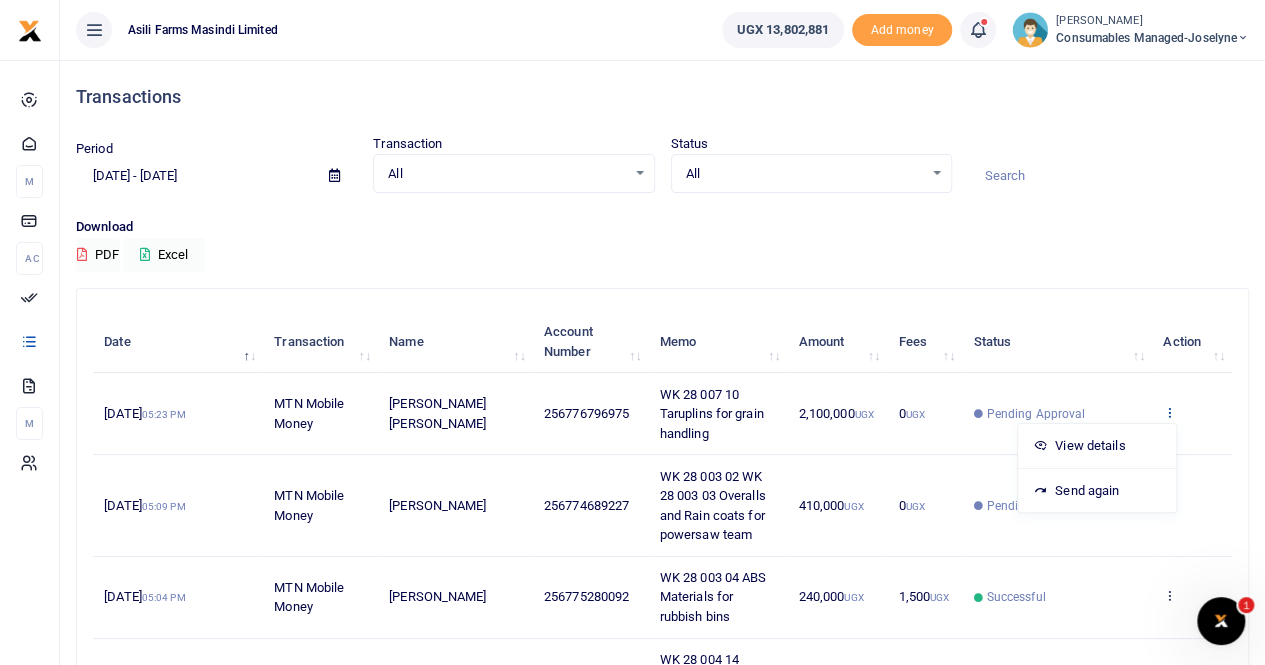 click at bounding box center [1169, 412] 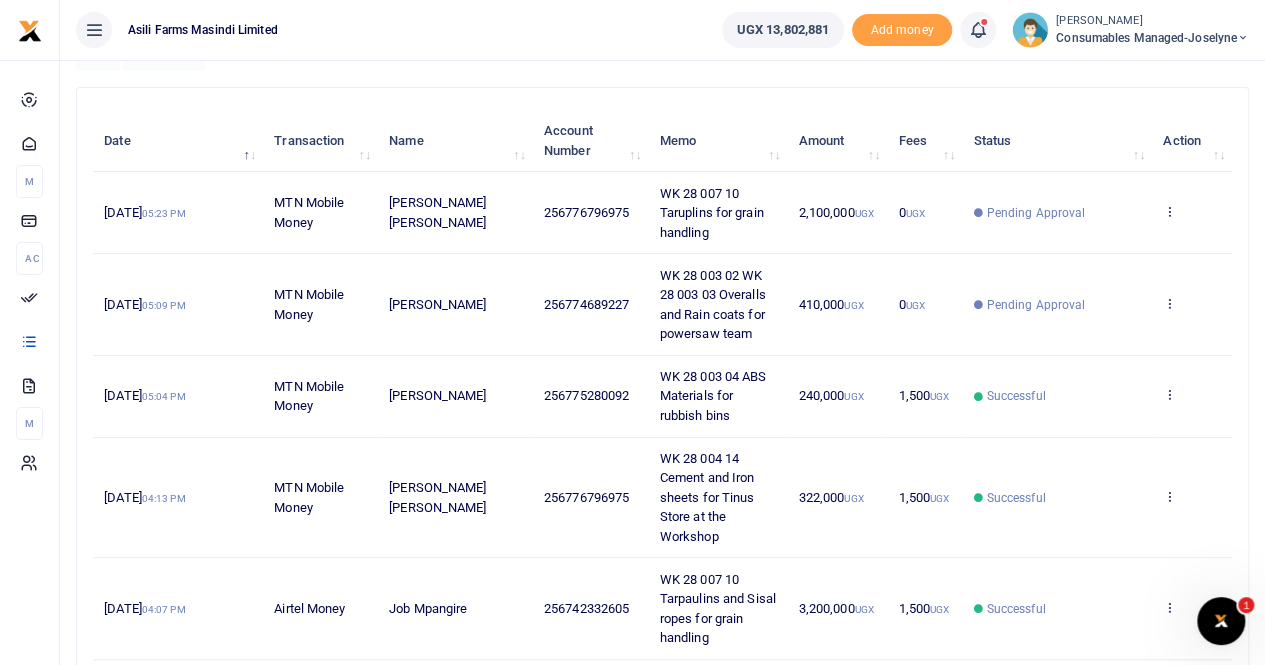 scroll, scrollTop: 200, scrollLeft: 0, axis: vertical 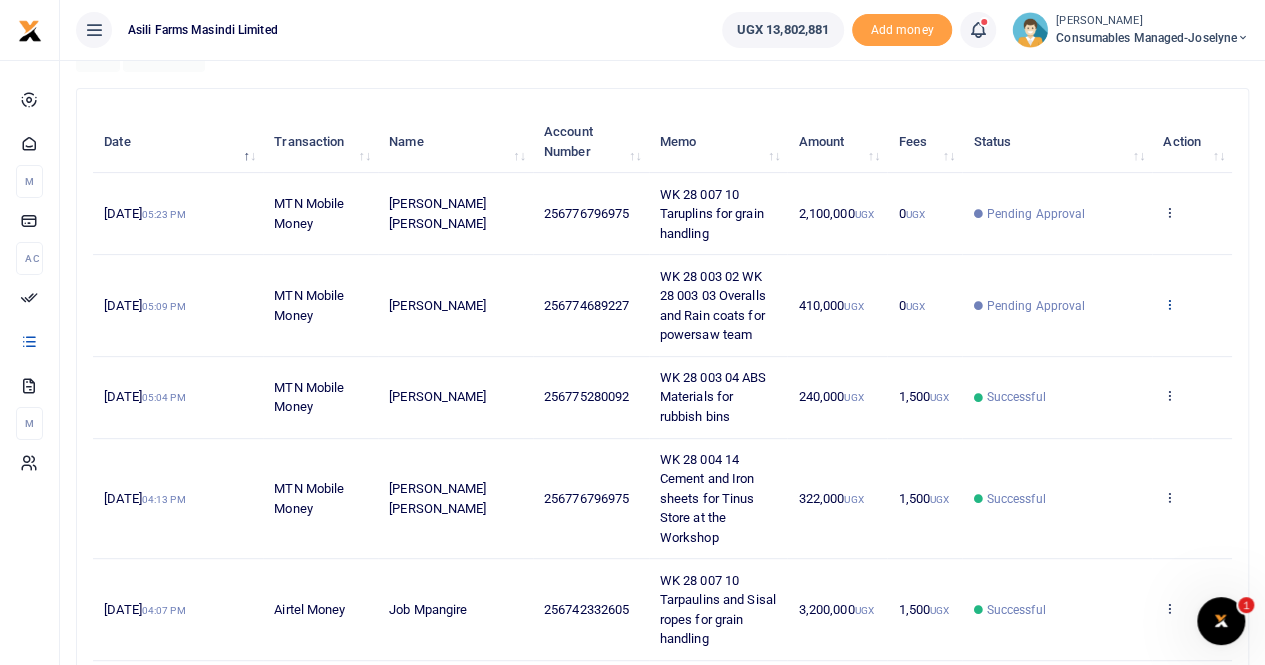 click at bounding box center [1169, 304] 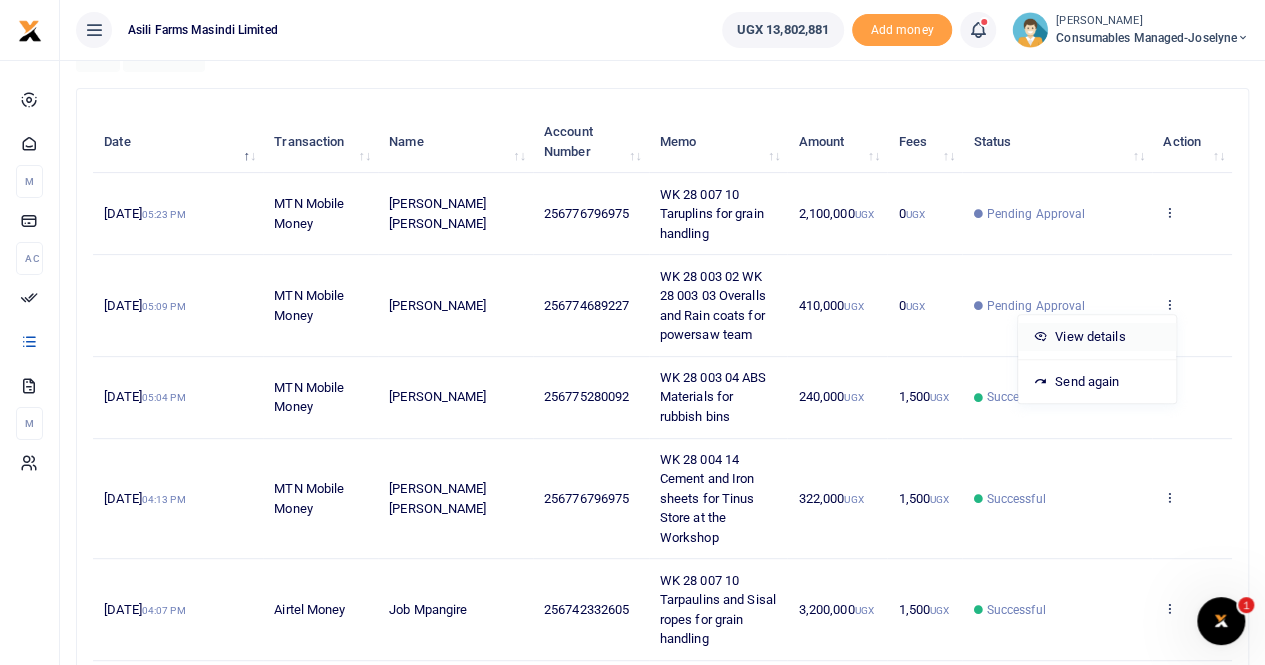 click on "View details" at bounding box center (1097, 337) 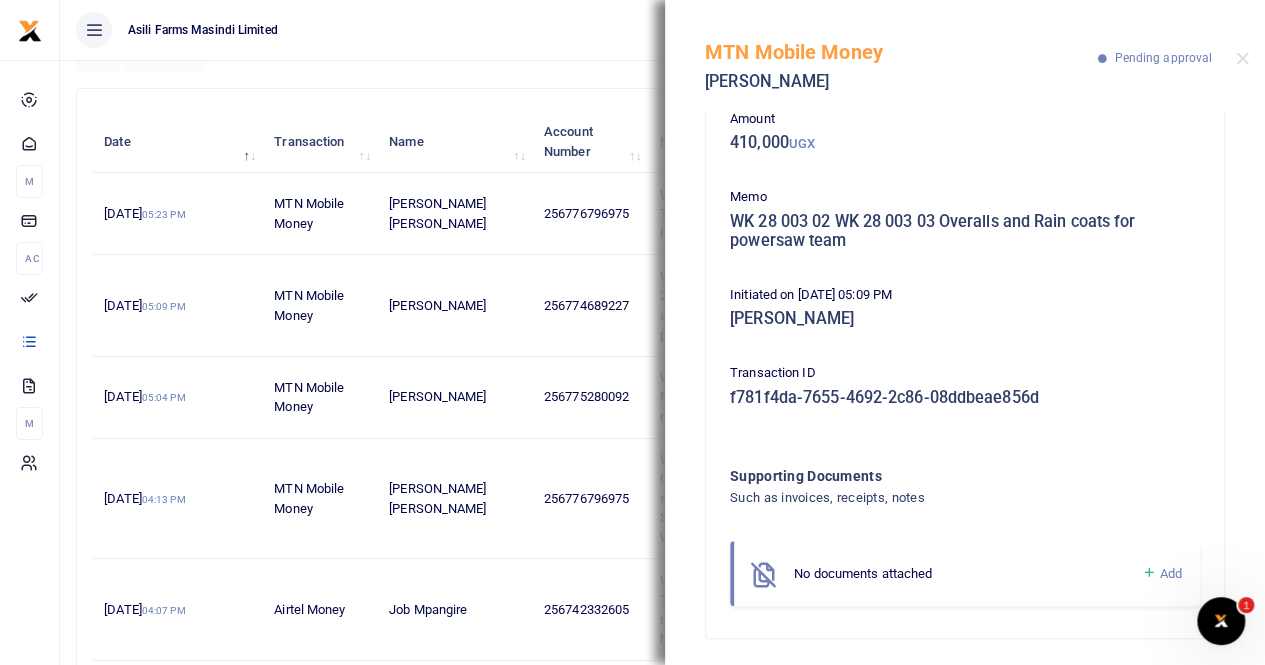 scroll, scrollTop: 114, scrollLeft: 0, axis: vertical 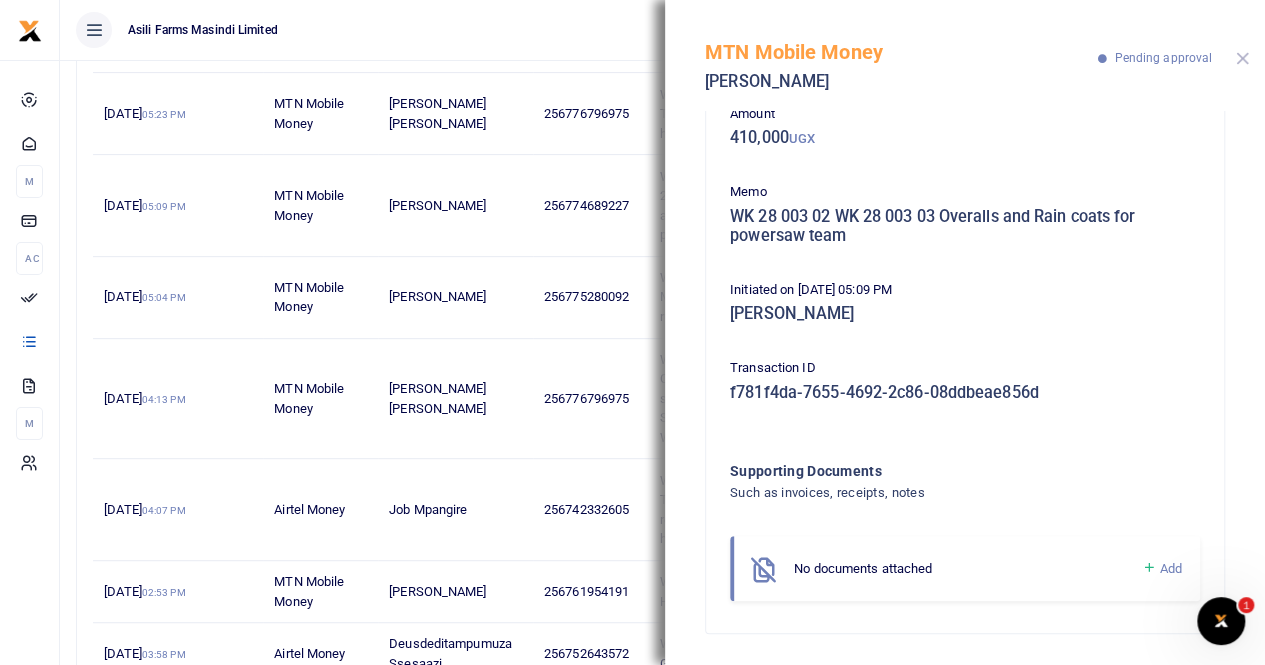 click at bounding box center (1242, 58) 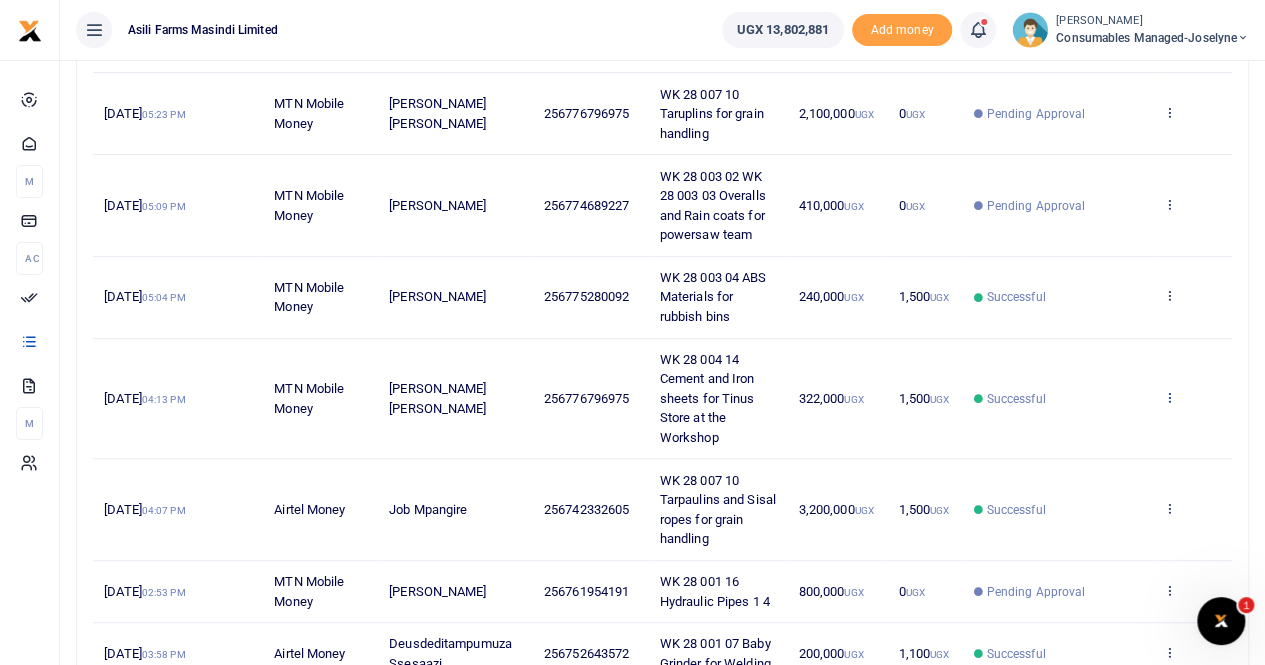 click at bounding box center (1169, 397) 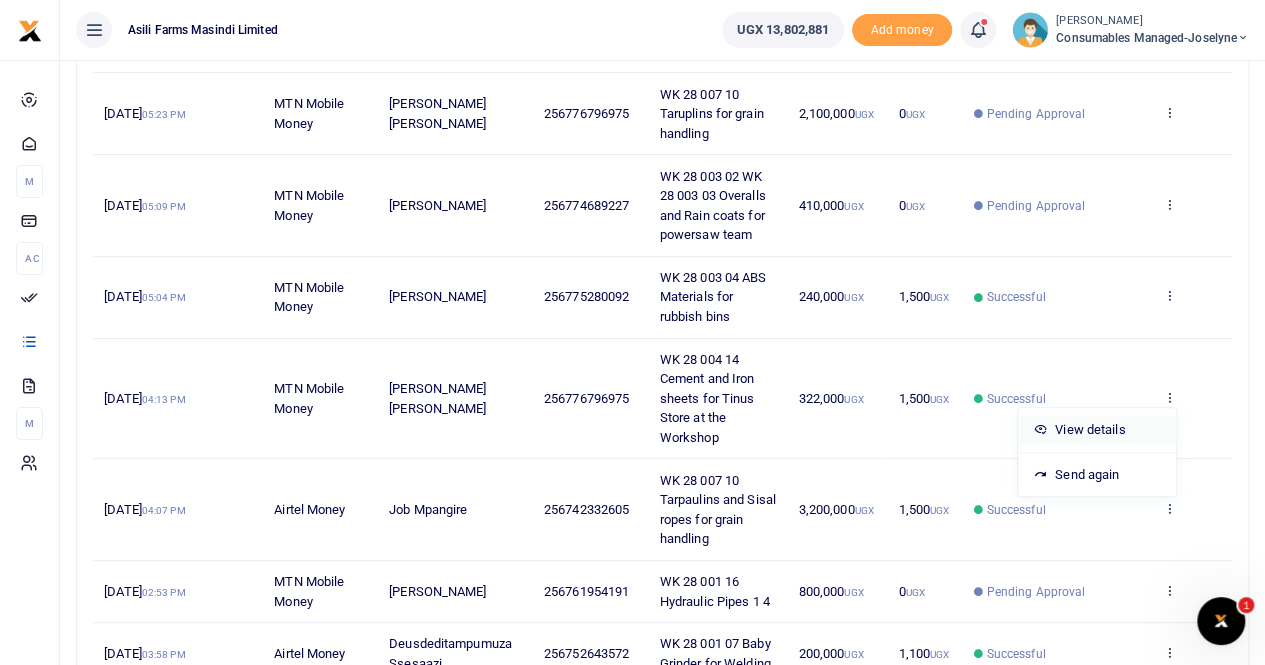 click on "View details" at bounding box center [1097, 430] 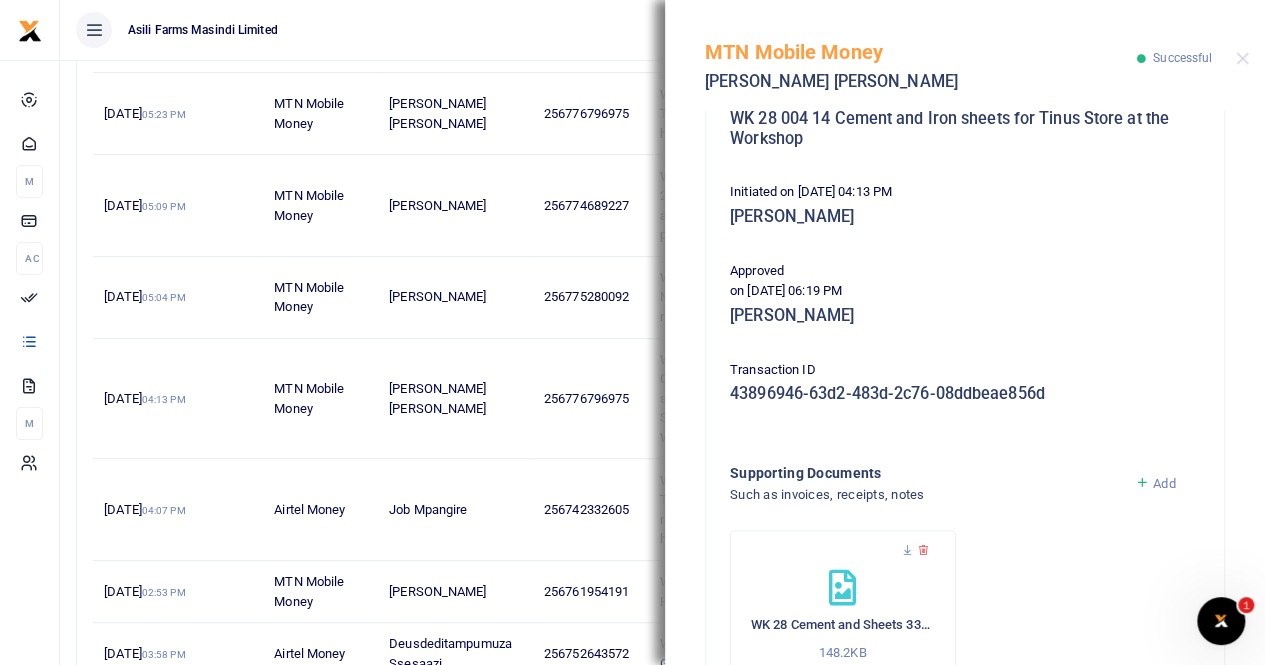 scroll, scrollTop: 400, scrollLeft: 0, axis: vertical 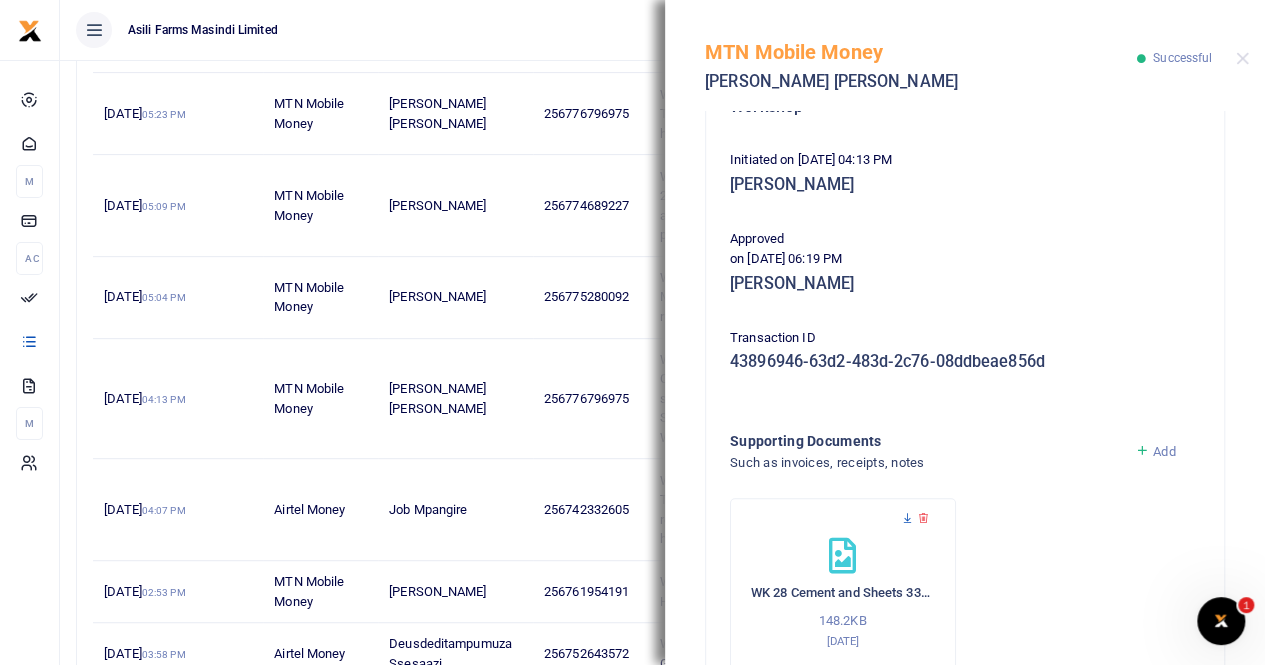 click at bounding box center (907, 518) 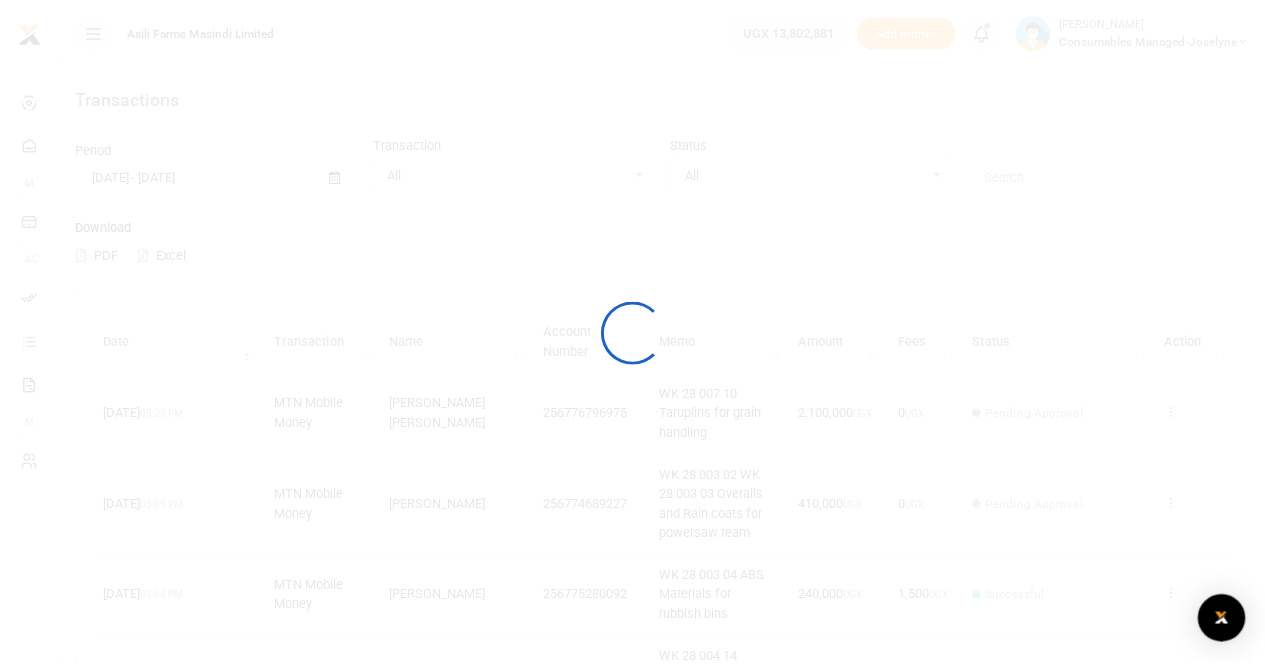 scroll, scrollTop: 0, scrollLeft: 0, axis: both 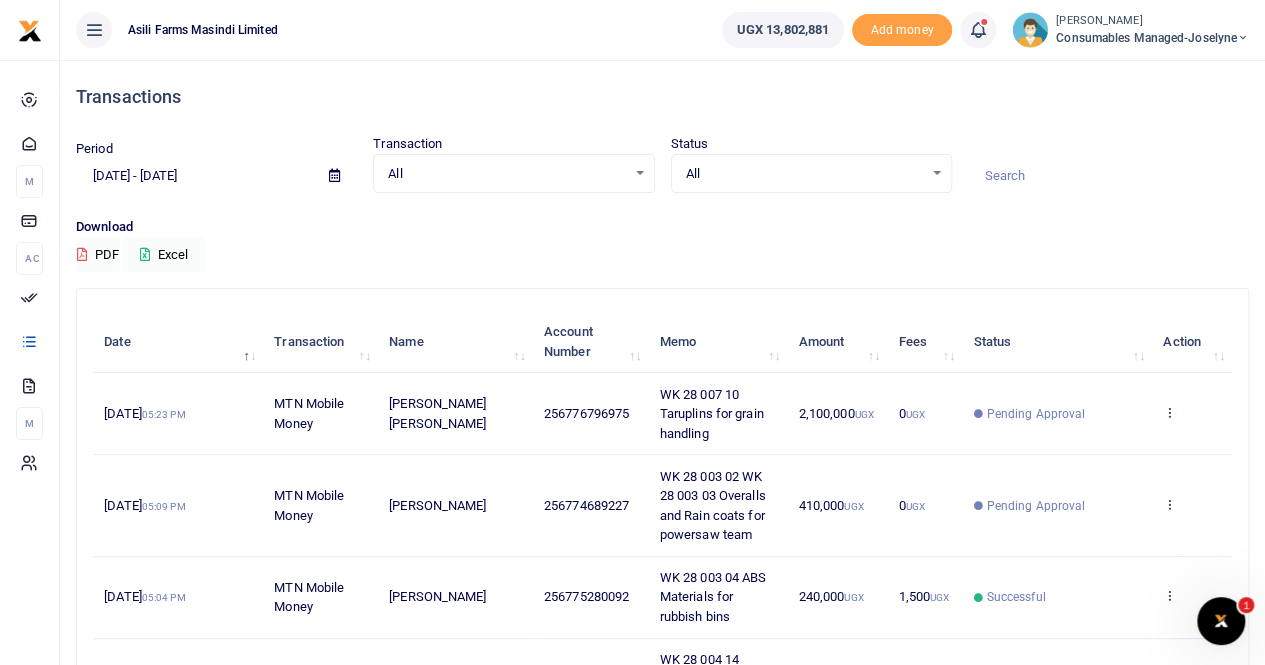 click at bounding box center [334, 175] 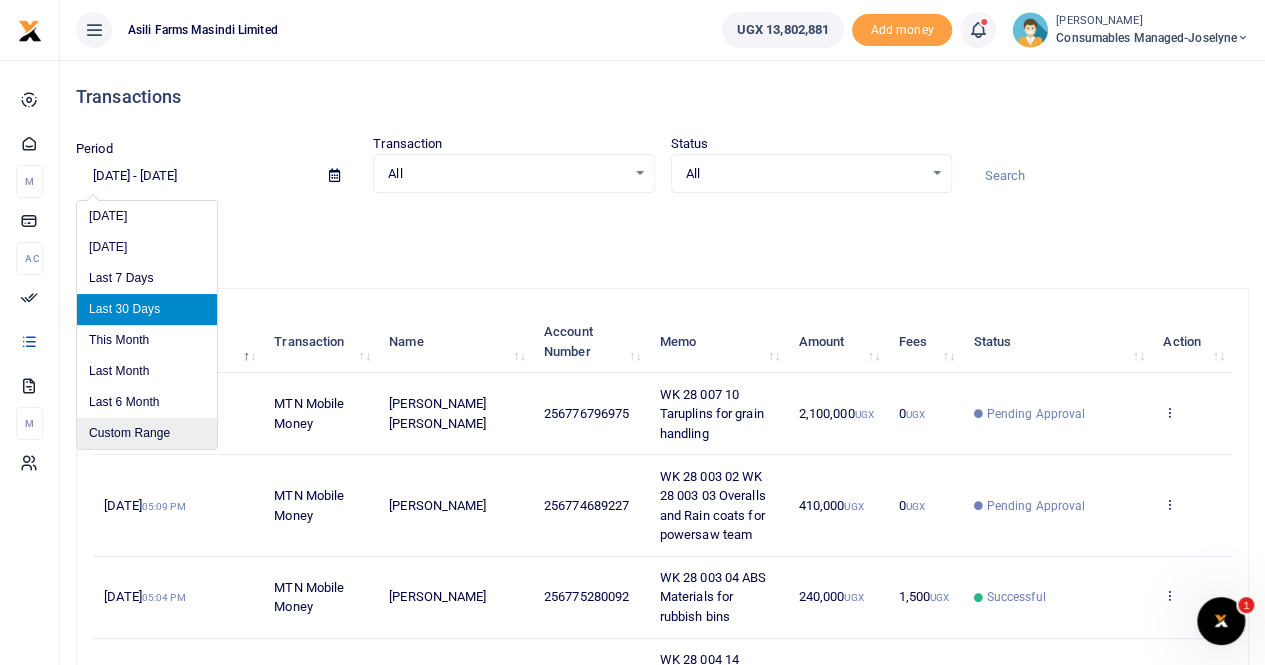 click on "Custom Range" at bounding box center (147, 433) 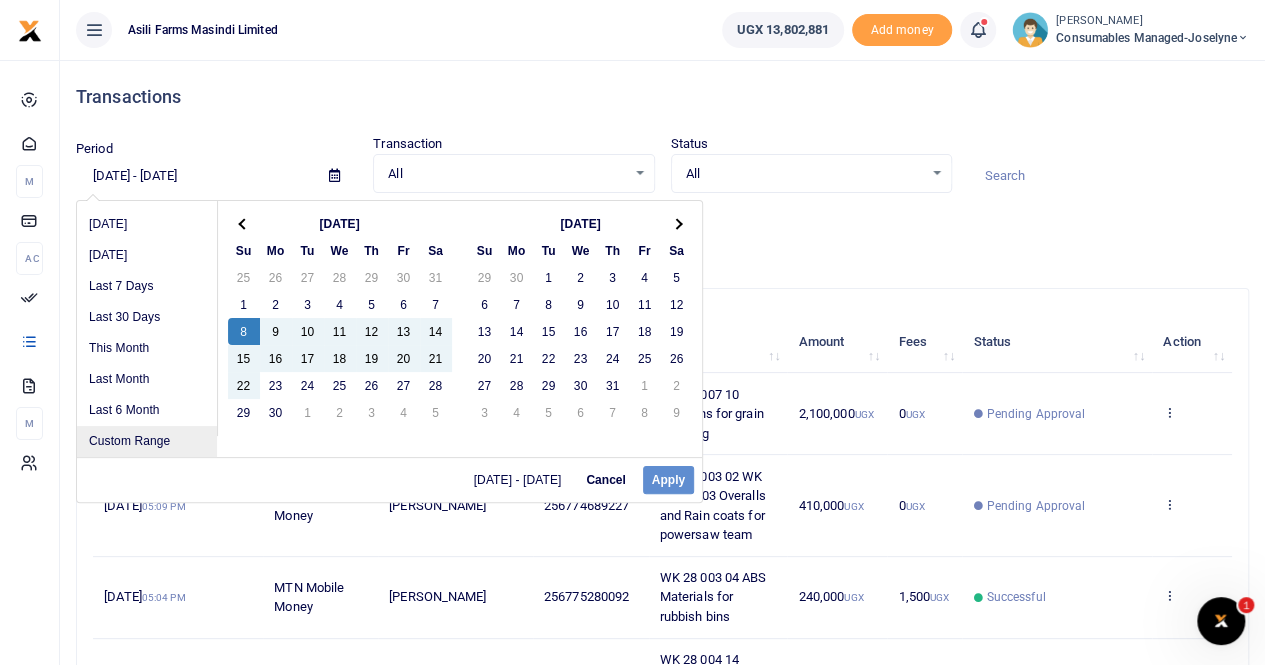 click on "Custom Range" at bounding box center [147, 441] 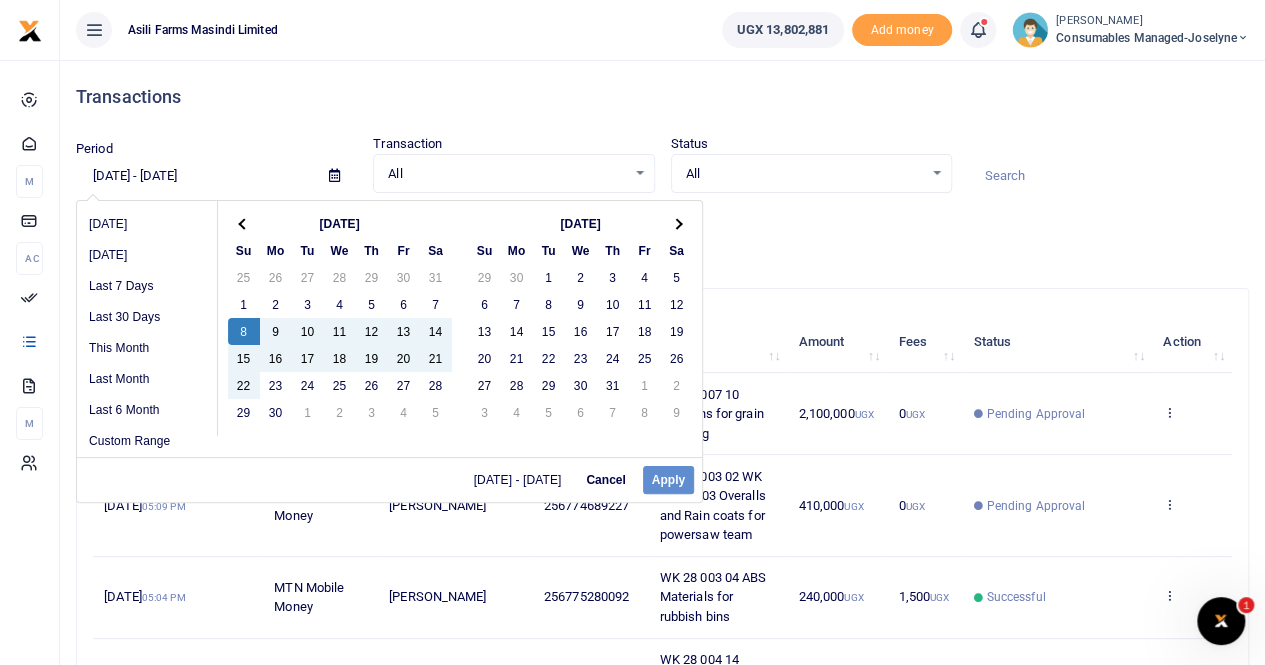click on "06/11/2025 - 07/10/2025 Cancel Apply" at bounding box center [389, 479] 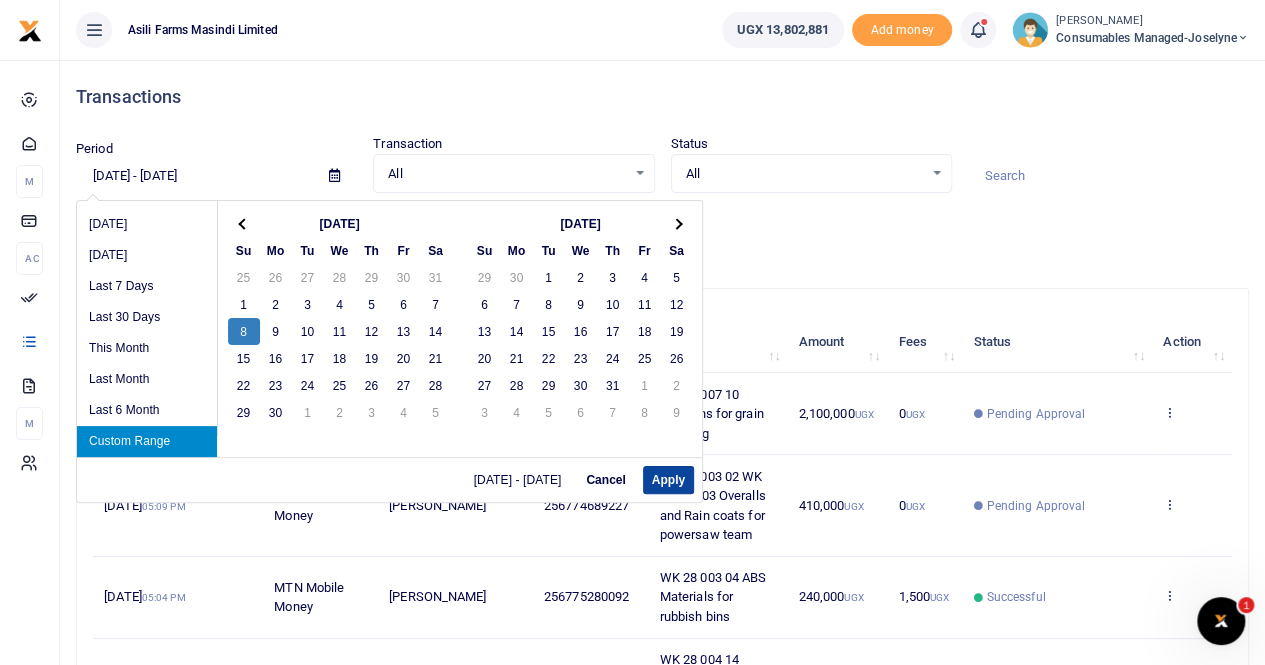 click on "Apply" at bounding box center (668, 480) 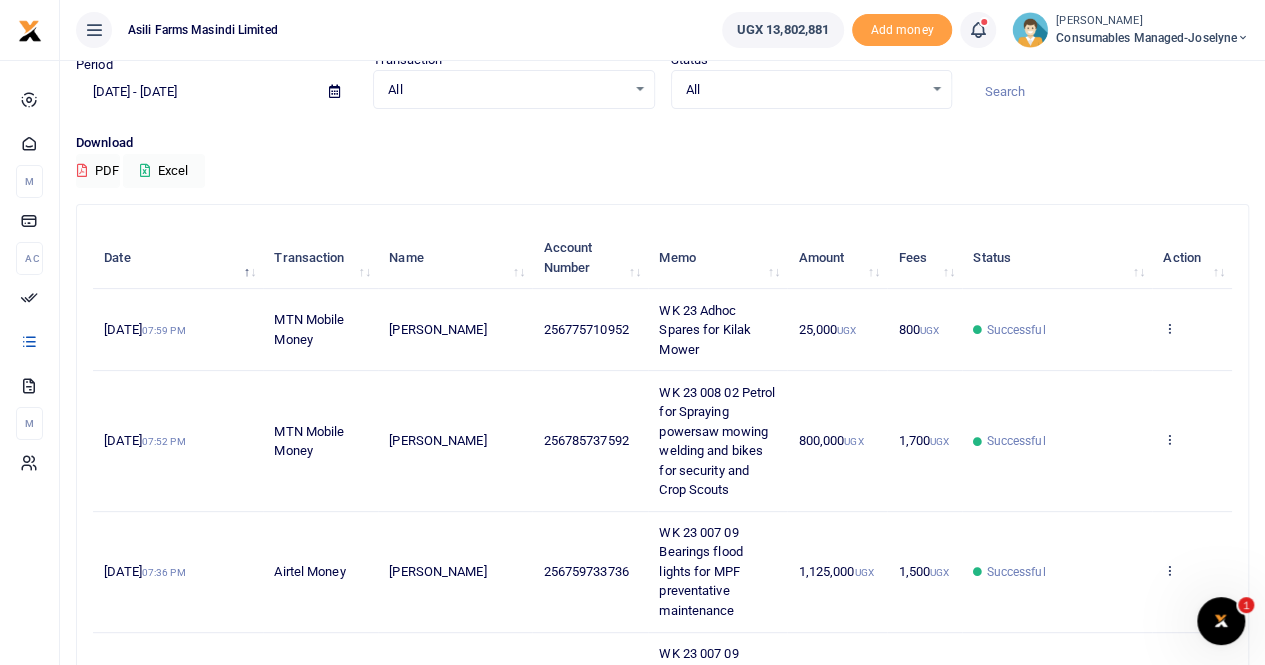scroll, scrollTop: 200, scrollLeft: 0, axis: vertical 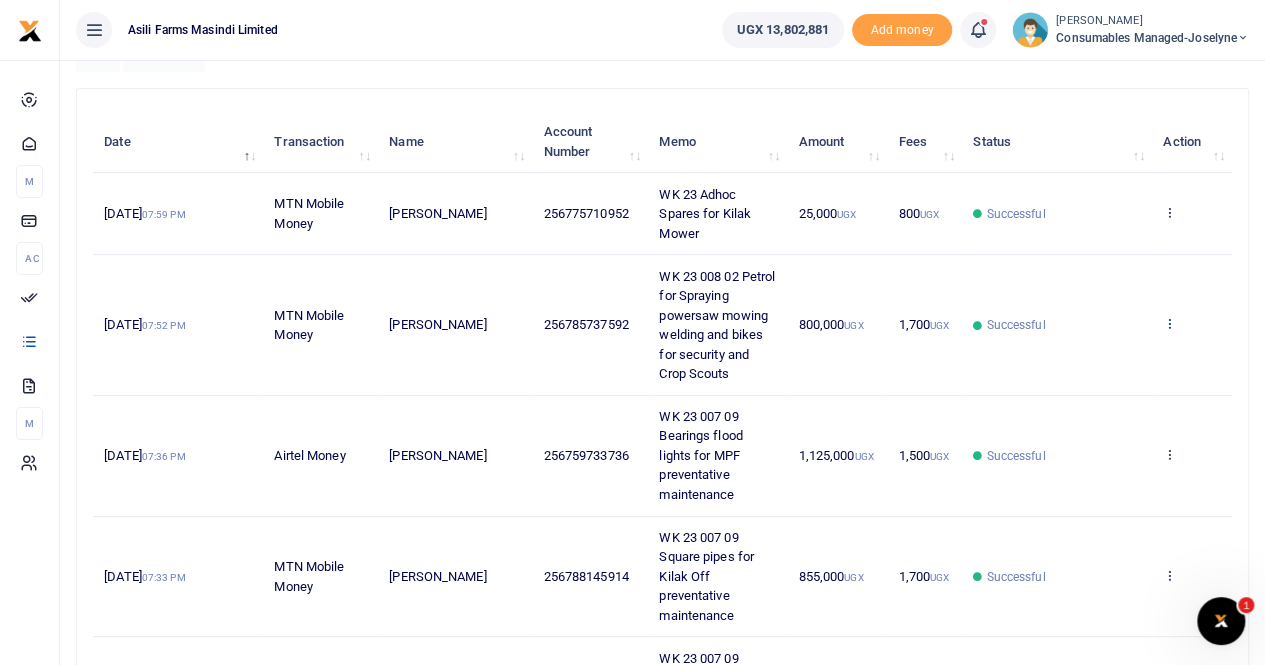 click at bounding box center [1169, 323] 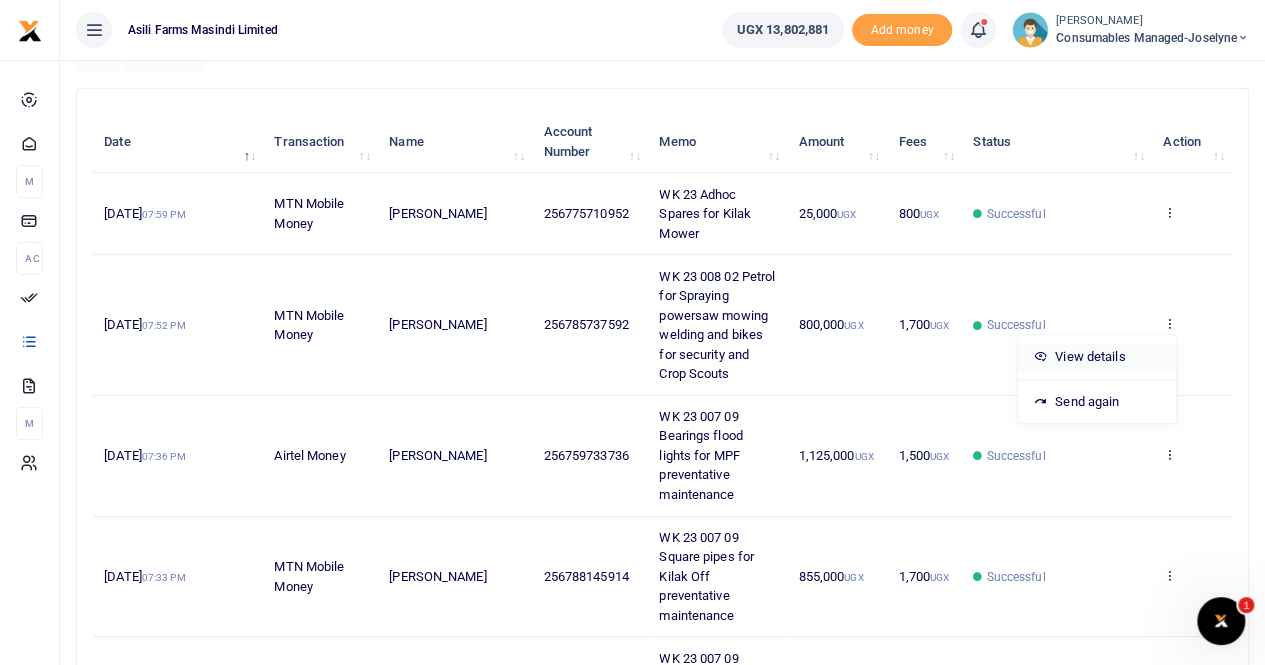 click on "View details" at bounding box center (1097, 357) 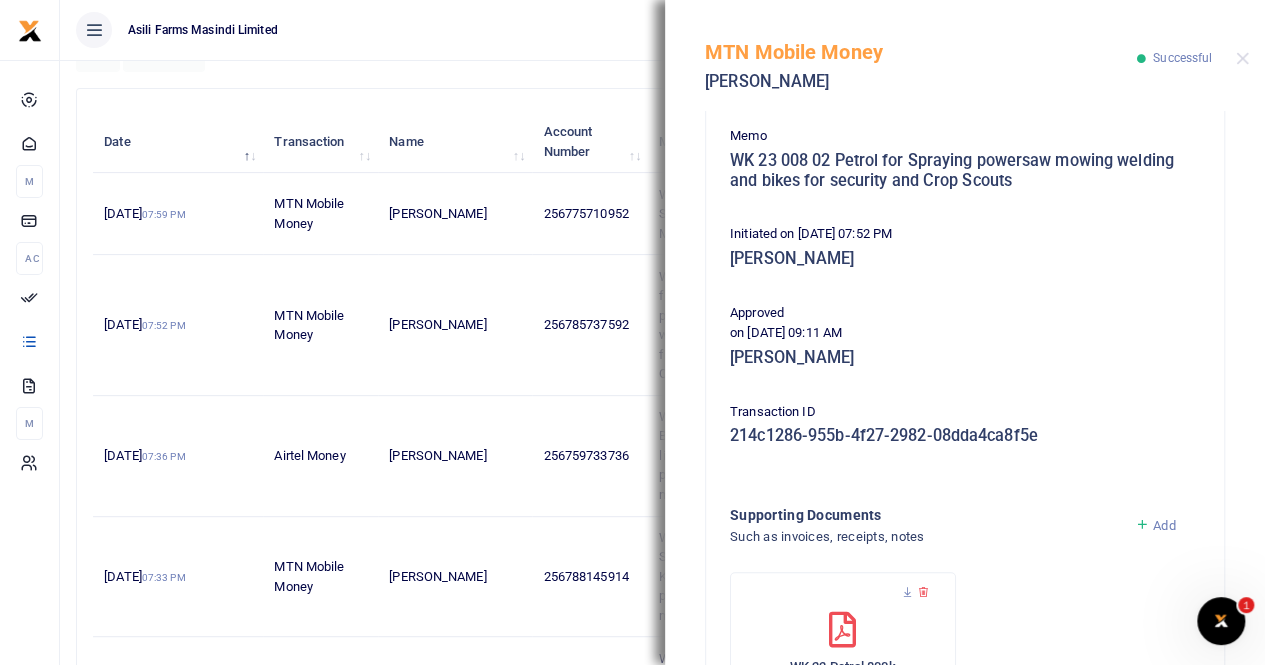scroll, scrollTop: 400, scrollLeft: 0, axis: vertical 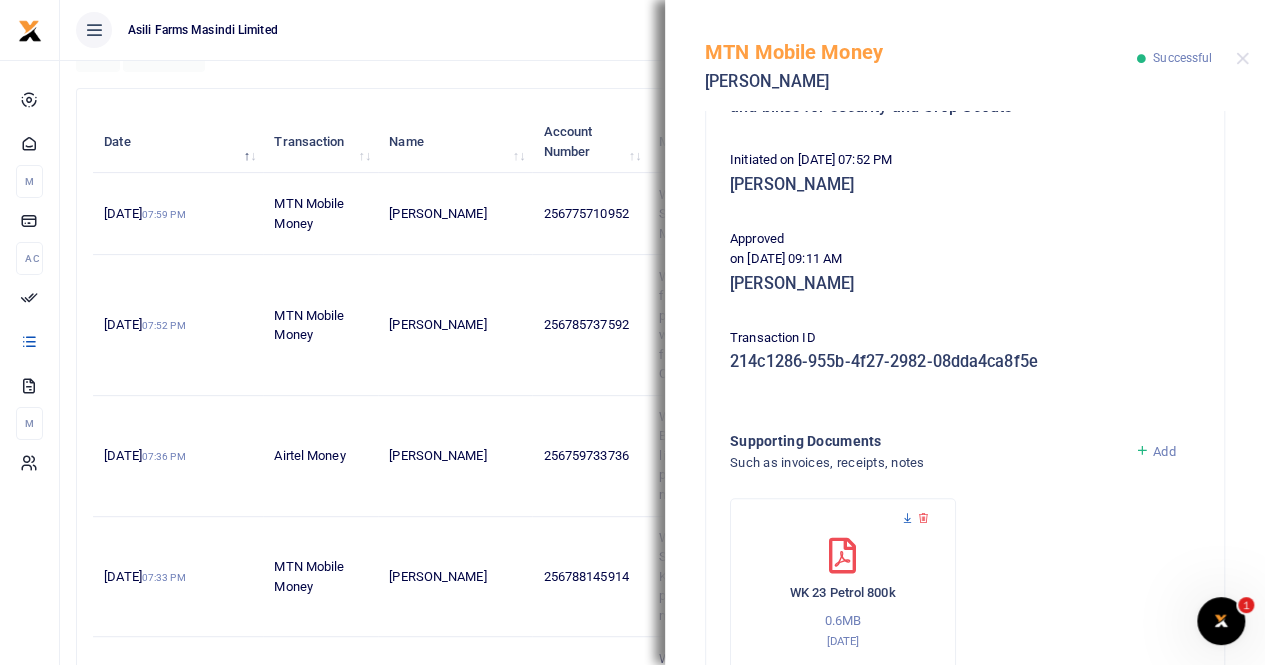 click at bounding box center [907, 518] 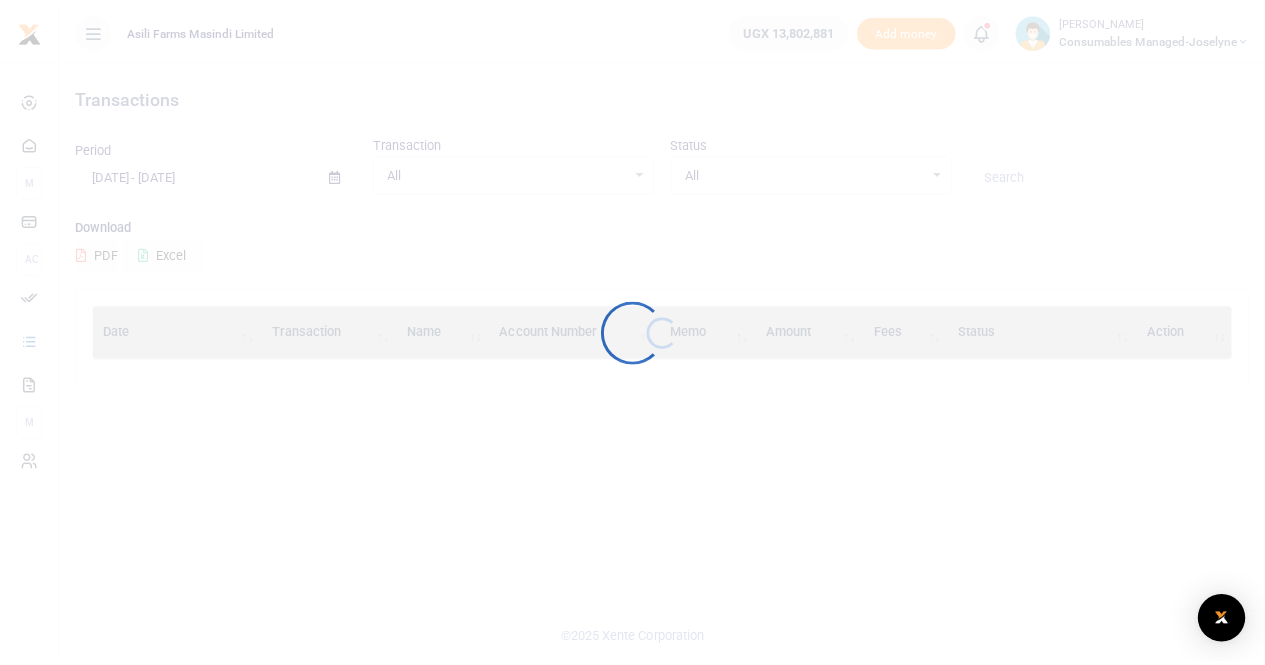 scroll, scrollTop: 0, scrollLeft: 0, axis: both 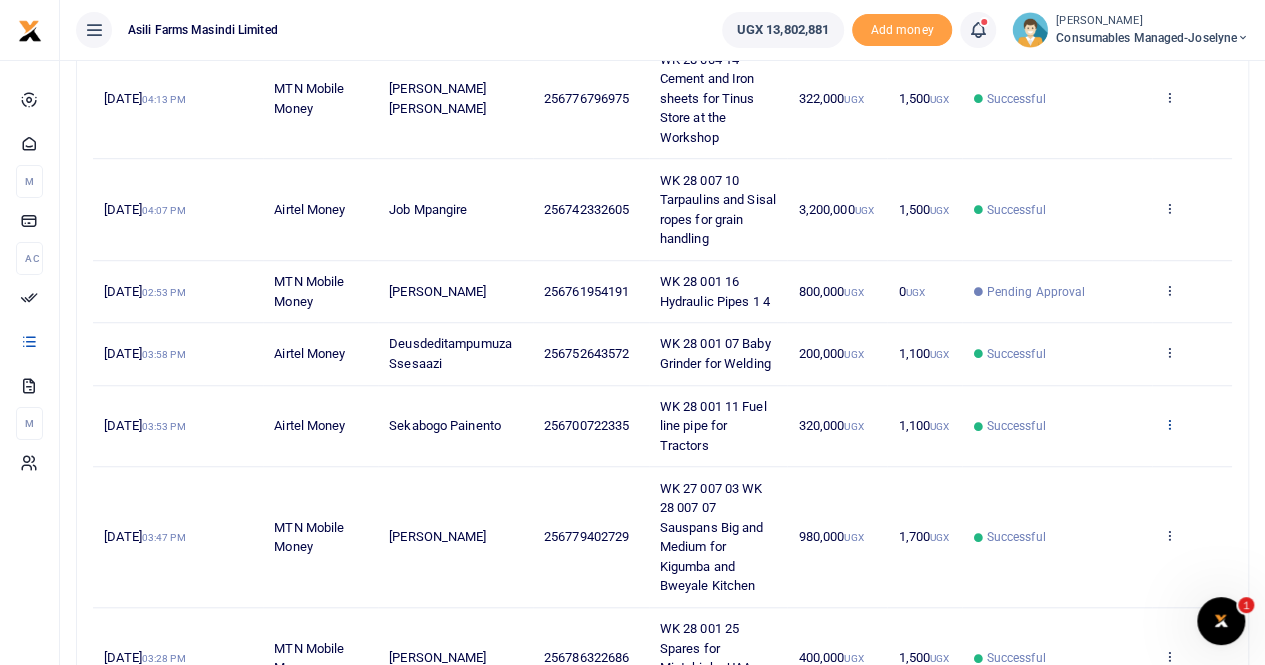 click at bounding box center [1169, 424] 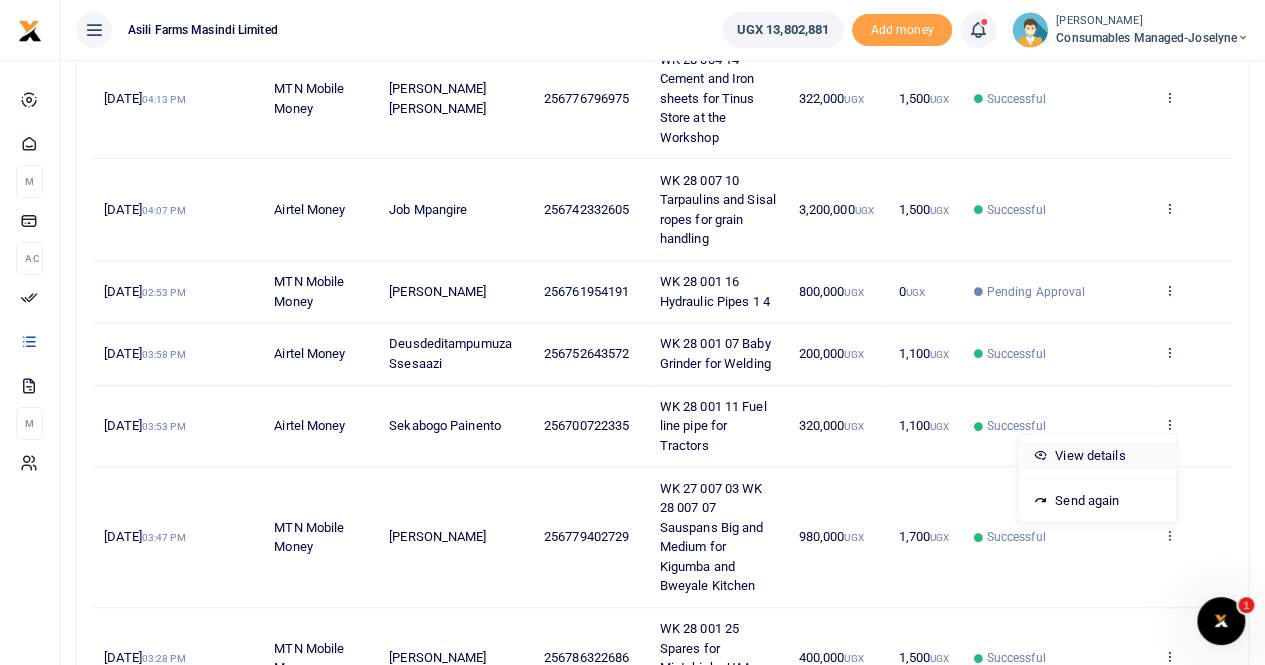 click on "View details" at bounding box center (1097, 456) 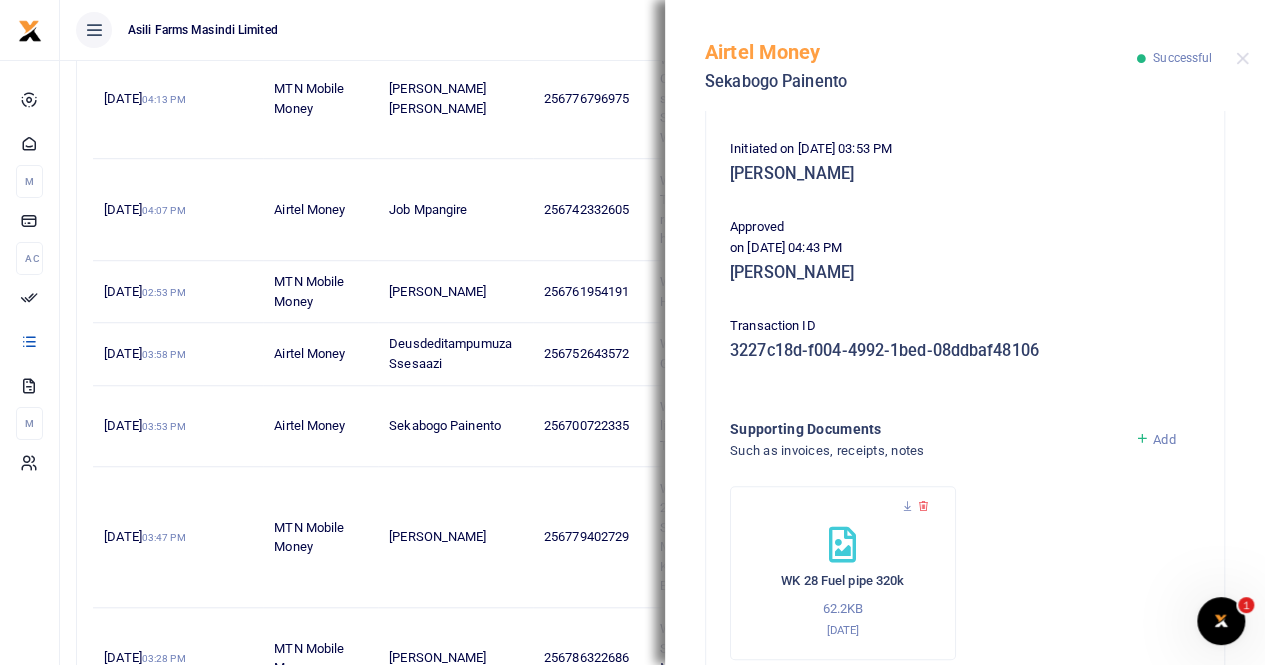 scroll, scrollTop: 400, scrollLeft: 0, axis: vertical 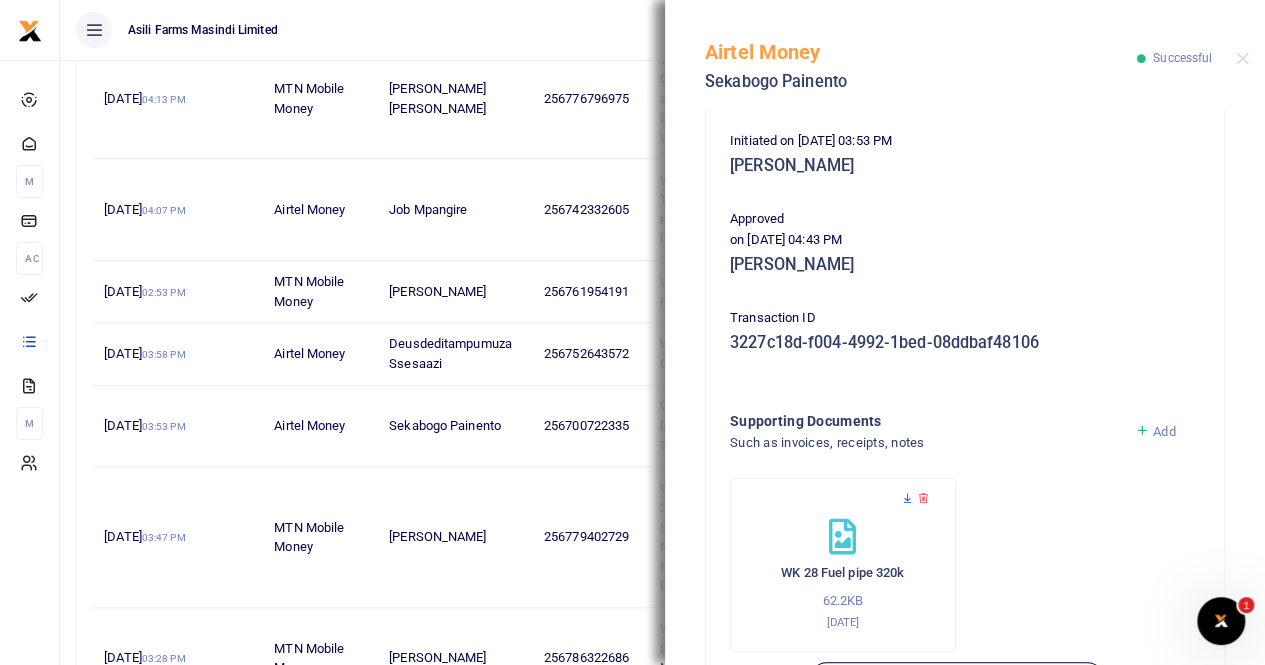click at bounding box center [907, 498] 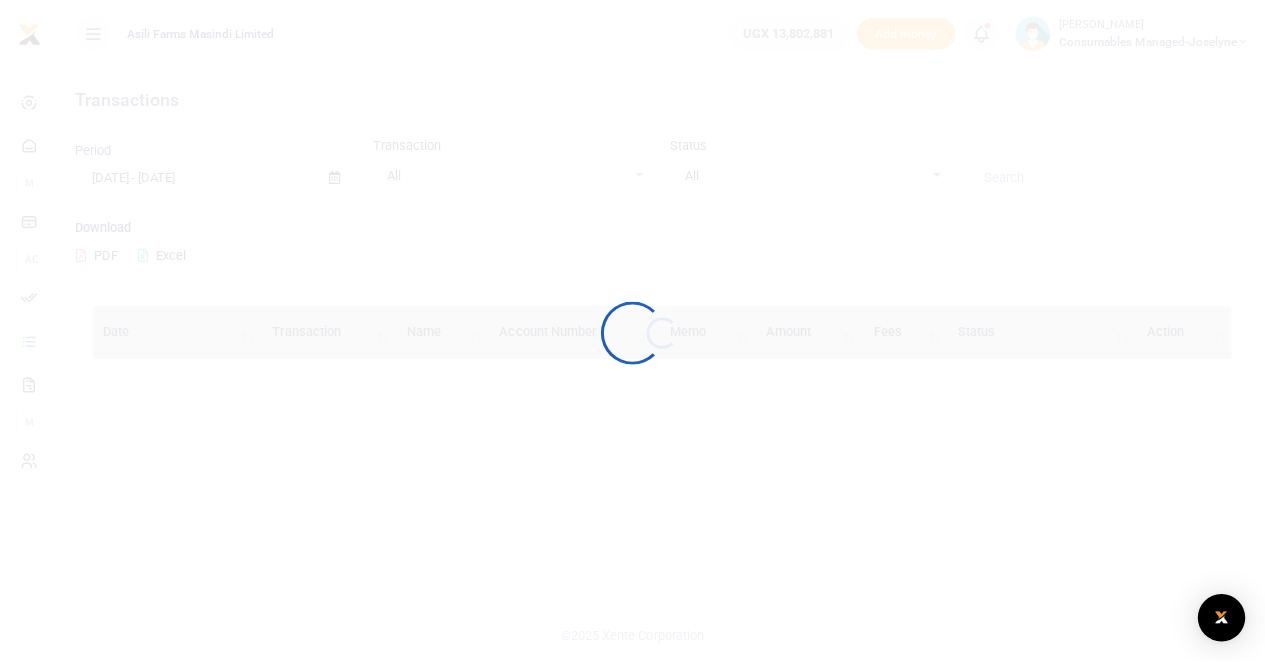 scroll, scrollTop: 0, scrollLeft: 0, axis: both 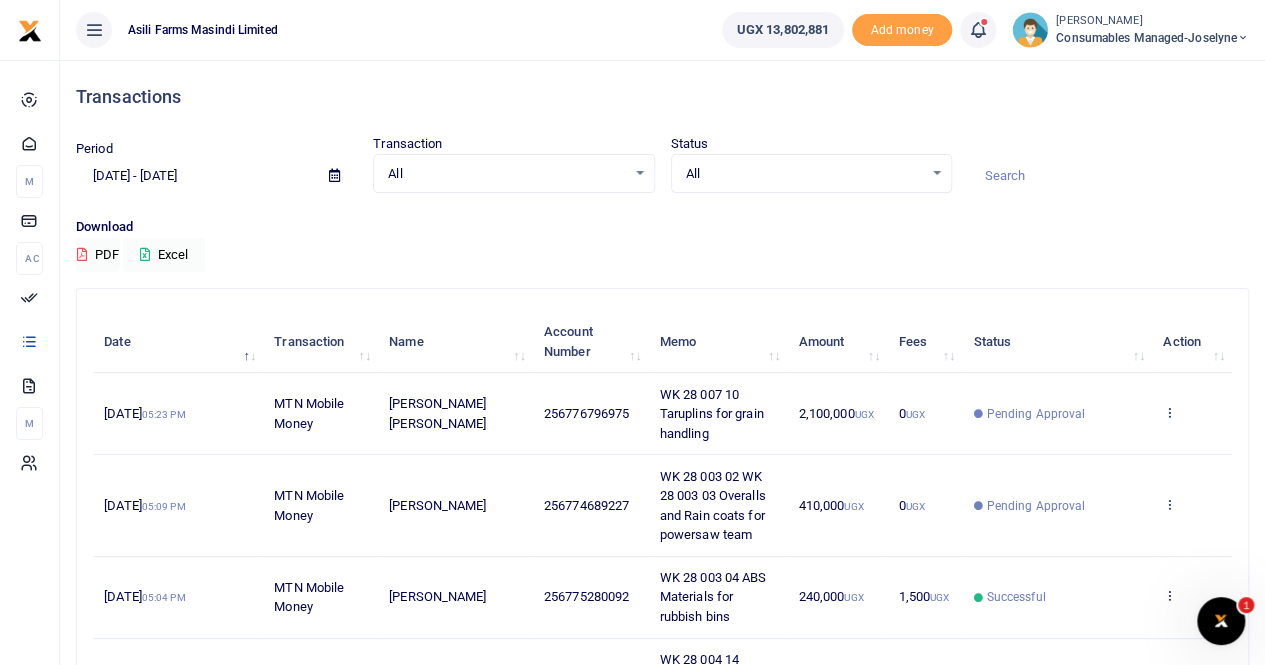 click at bounding box center [334, 175] 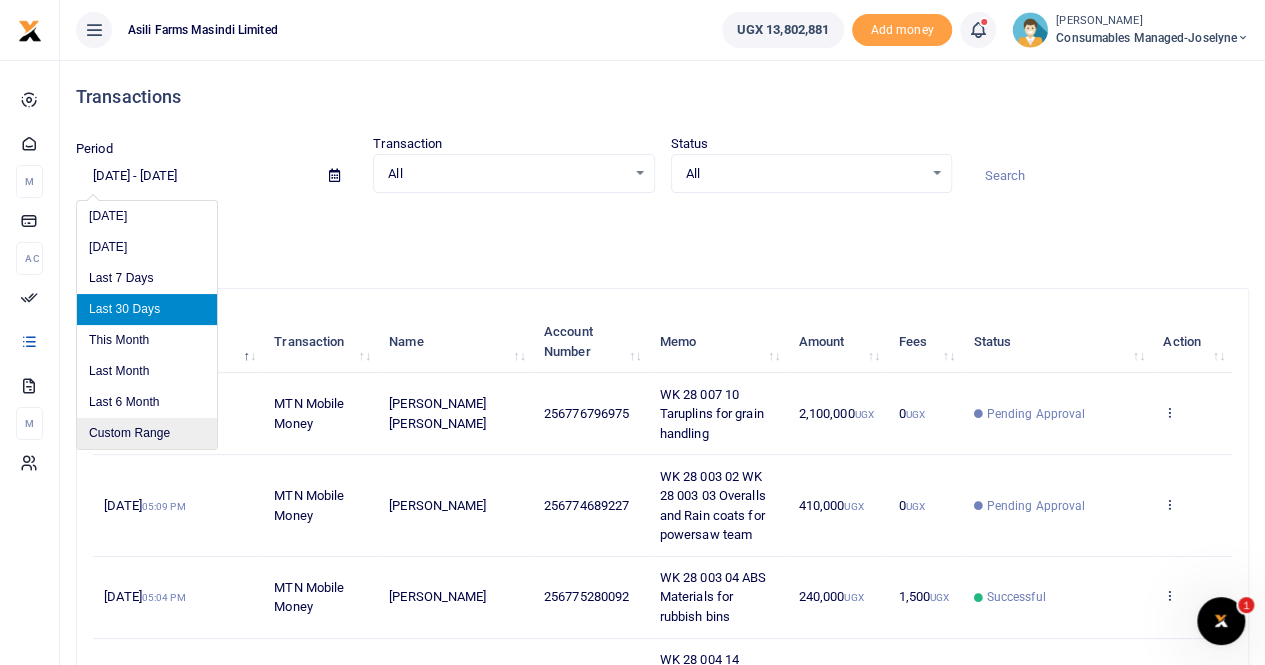 click on "Custom Range" at bounding box center [147, 433] 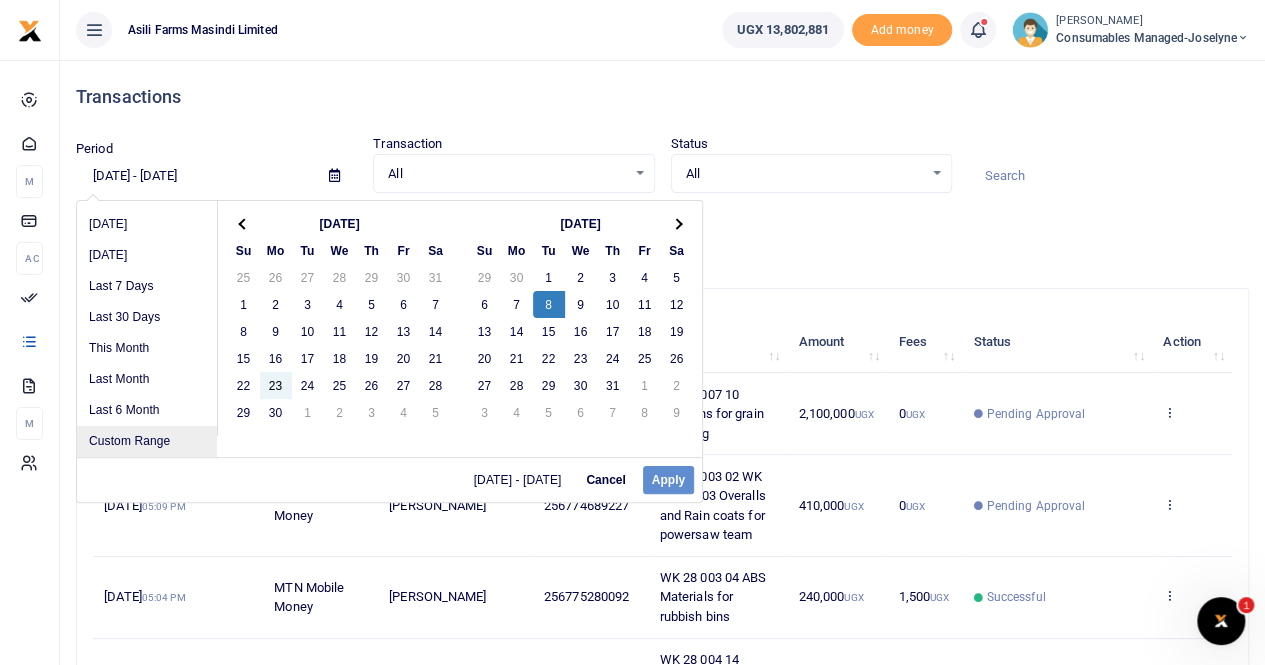 click on "Custom Range" at bounding box center (147, 441) 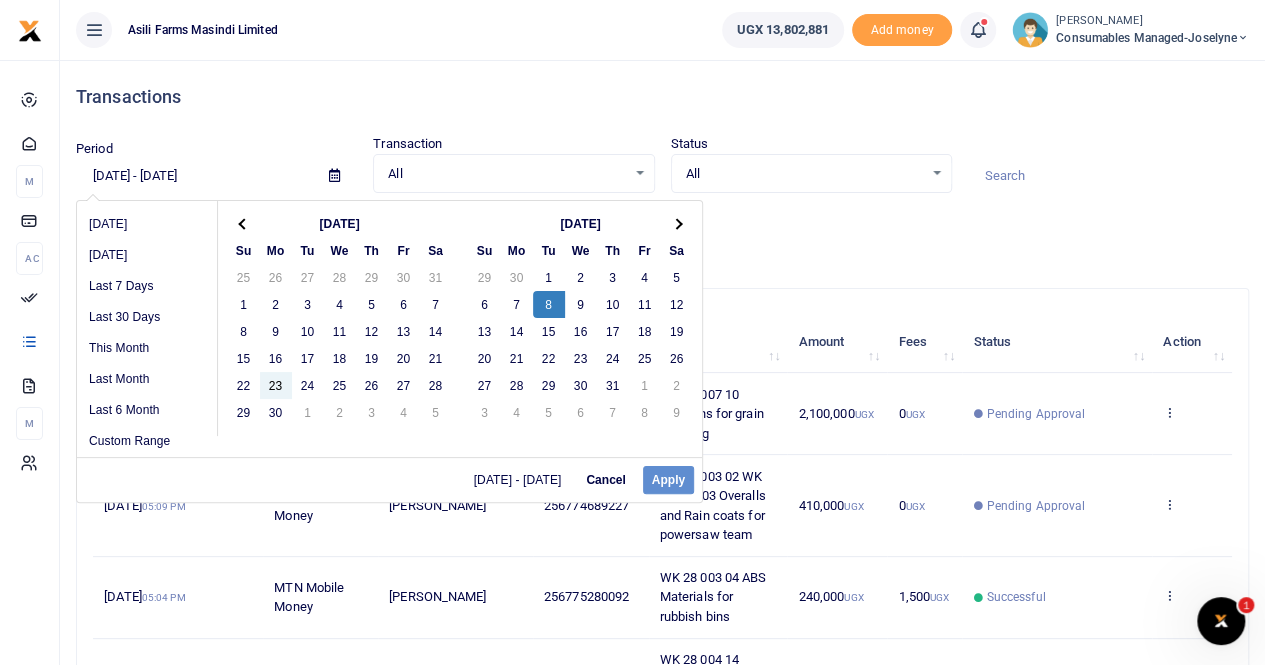 click on "[DATE] - [DATE] Cancel Apply" at bounding box center (389, 479) 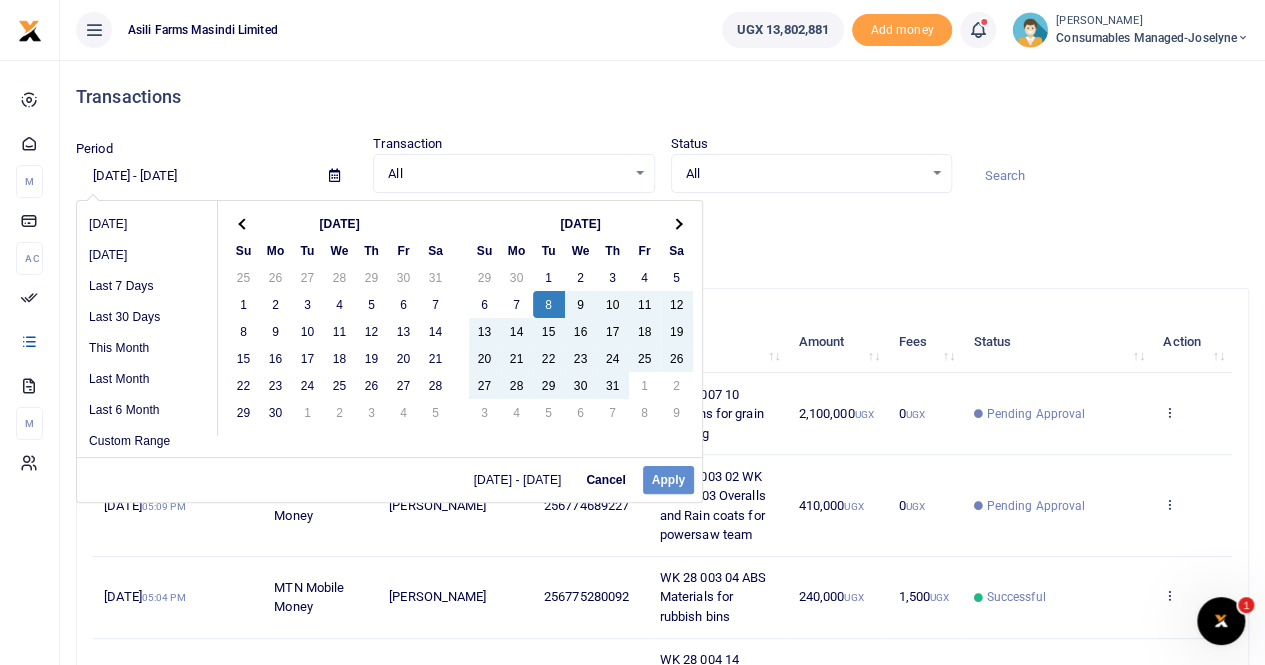 click on "06/11/2025 - 07/10/2025 Cancel Apply" at bounding box center [389, 479] 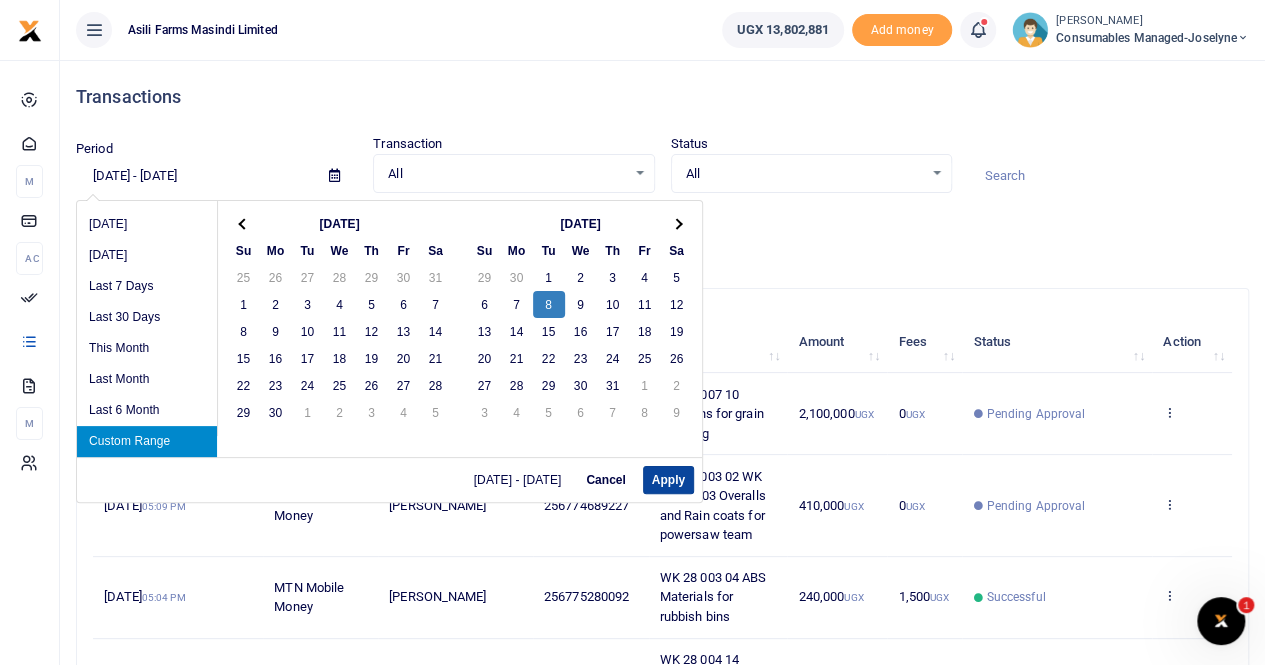 click on "Apply" at bounding box center [668, 480] 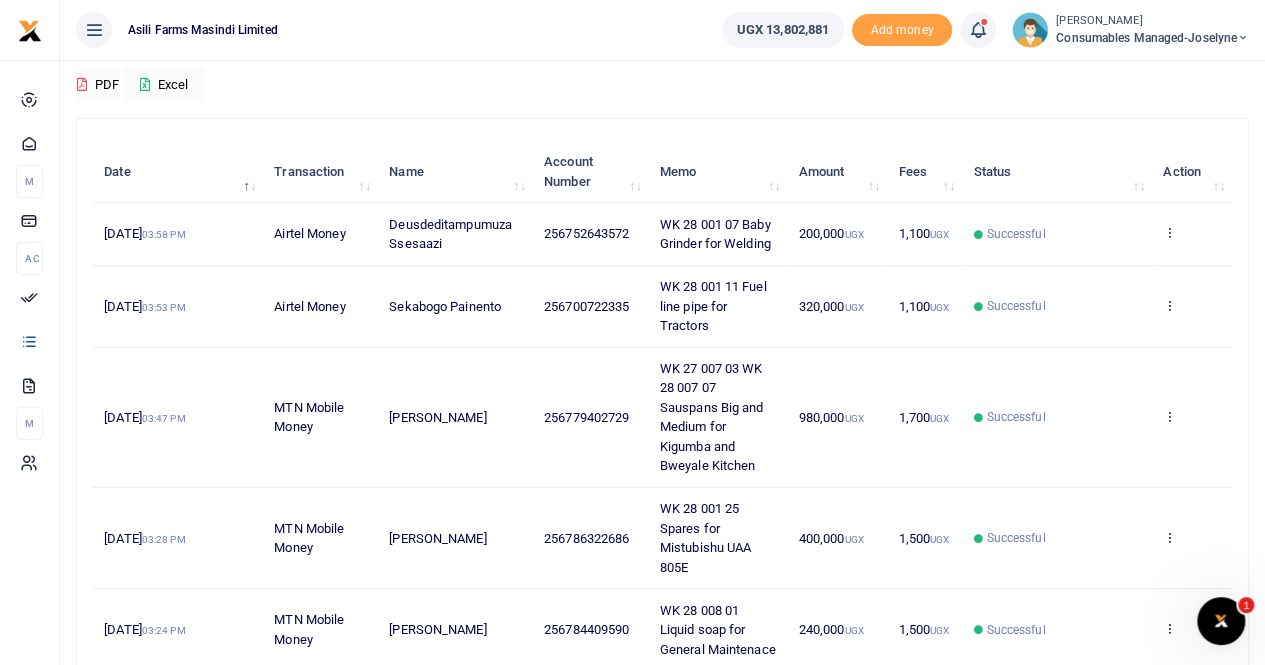 scroll, scrollTop: 0, scrollLeft: 0, axis: both 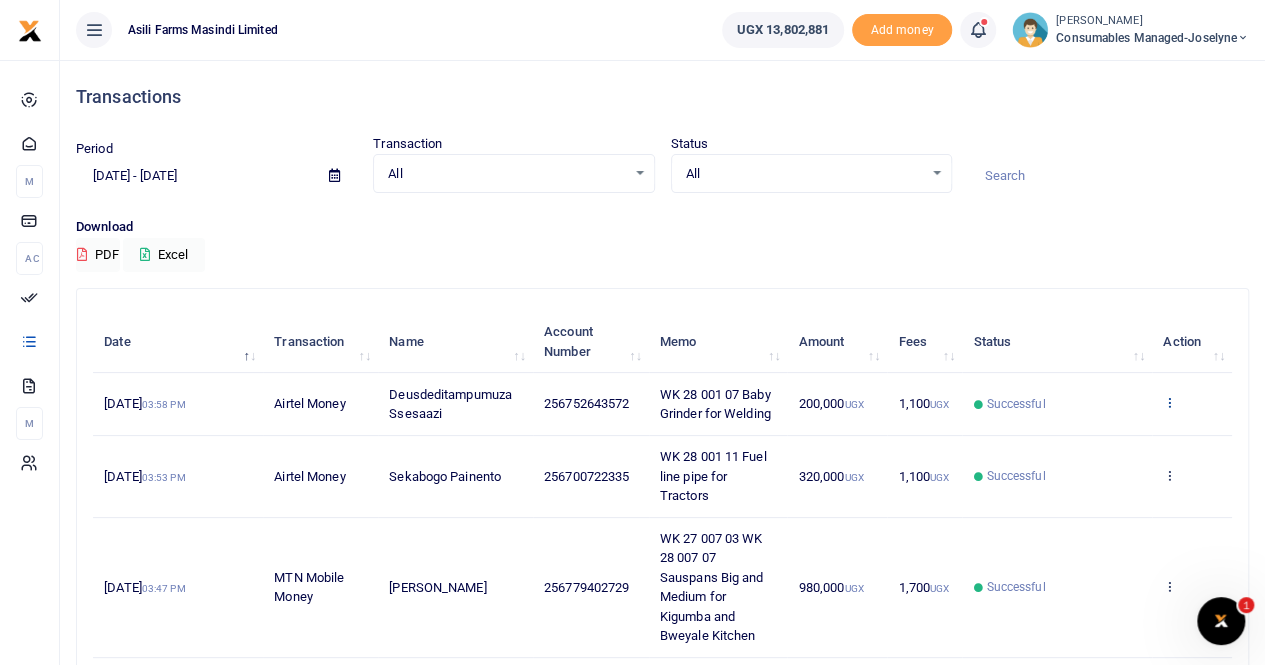 click at bounding box center (1169, 402) 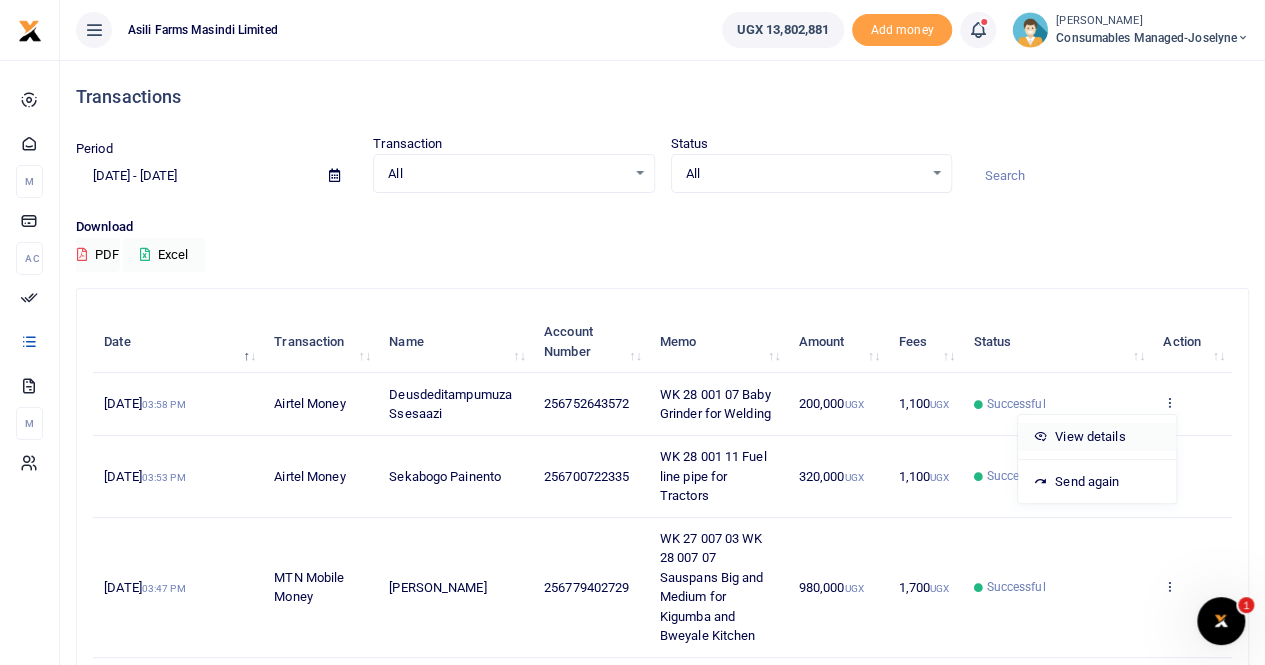 click on "View details" at bounding box center [1097, 437] 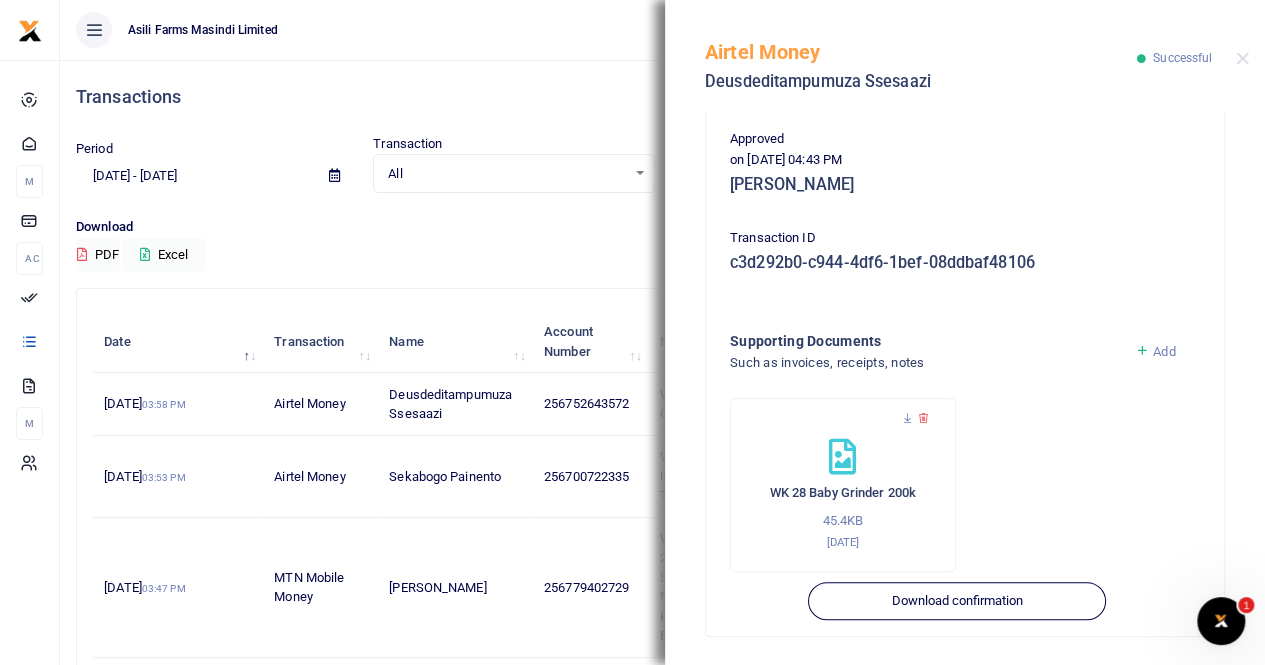 scroll, scrollTop: 482, scrollLeft: 0, axis: vertical 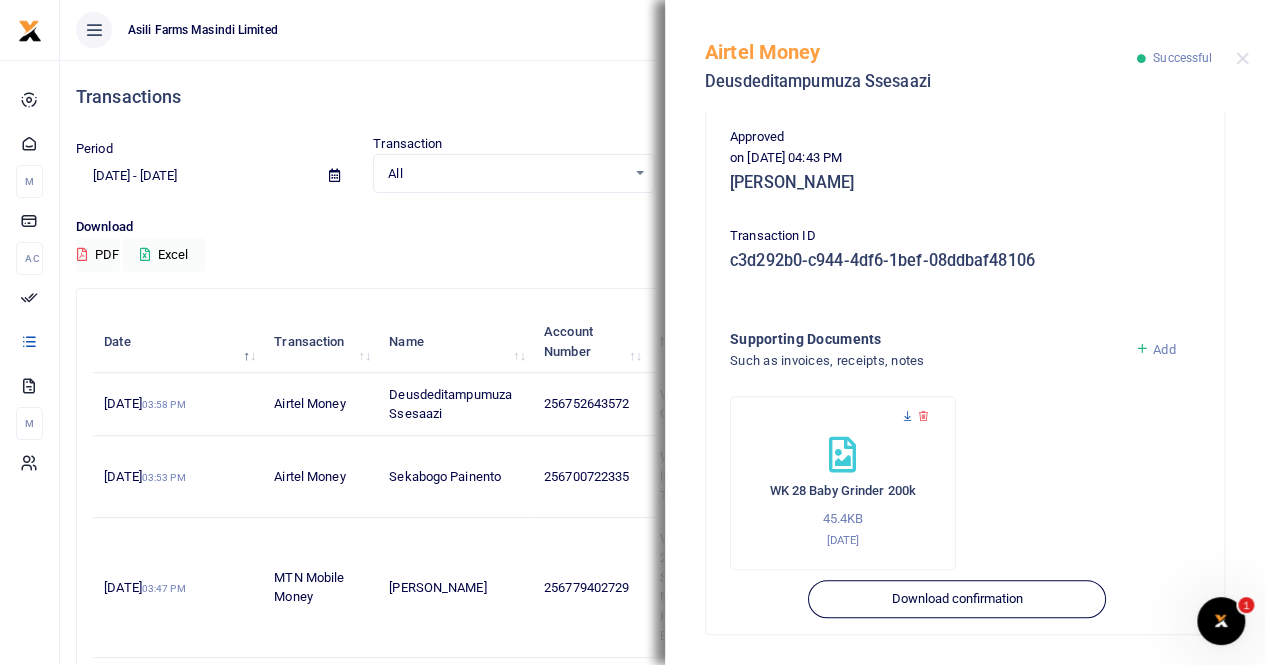 click at bounding box center (907, 416) 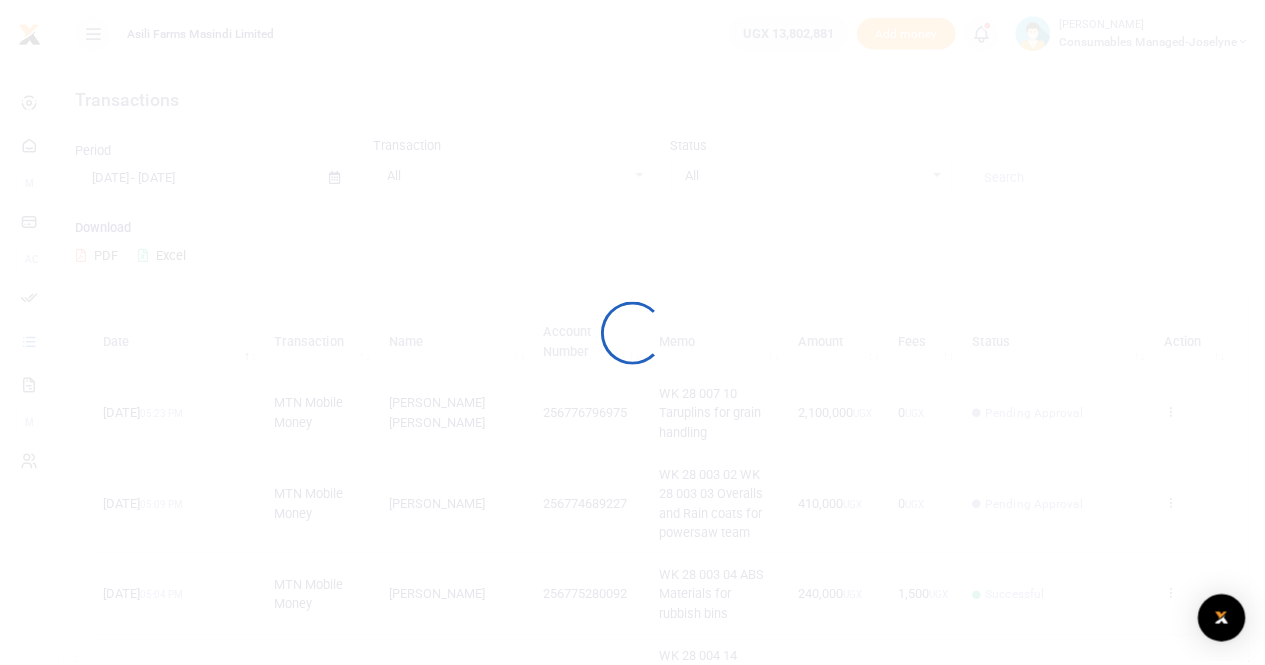 scroll, scrollTop: 0, scrollLeft: 0, axis: both 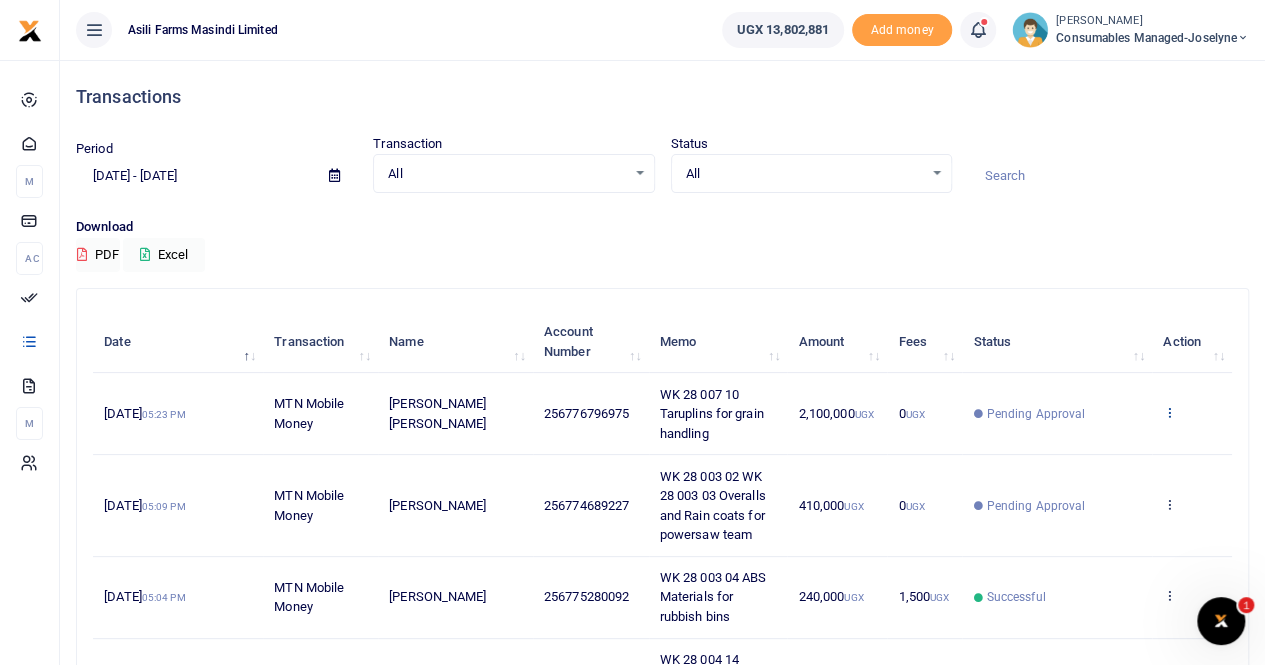 click at bounding box center [1169, 412] 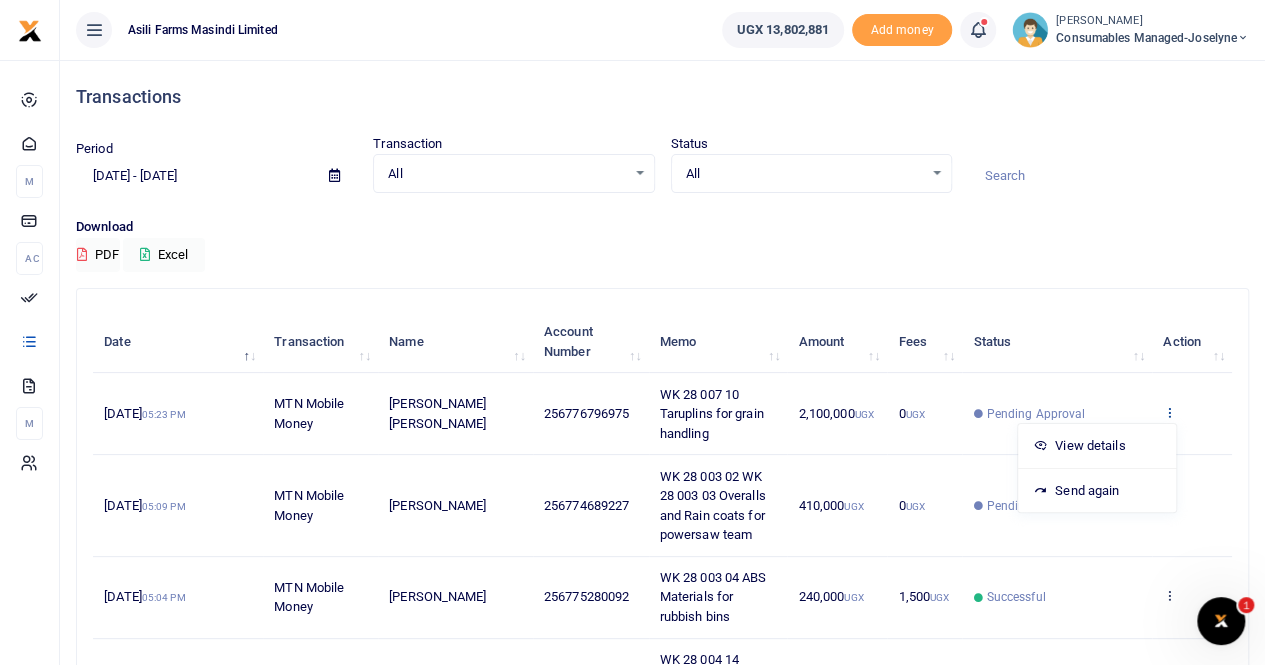 click at bounding box center (1169, 412) 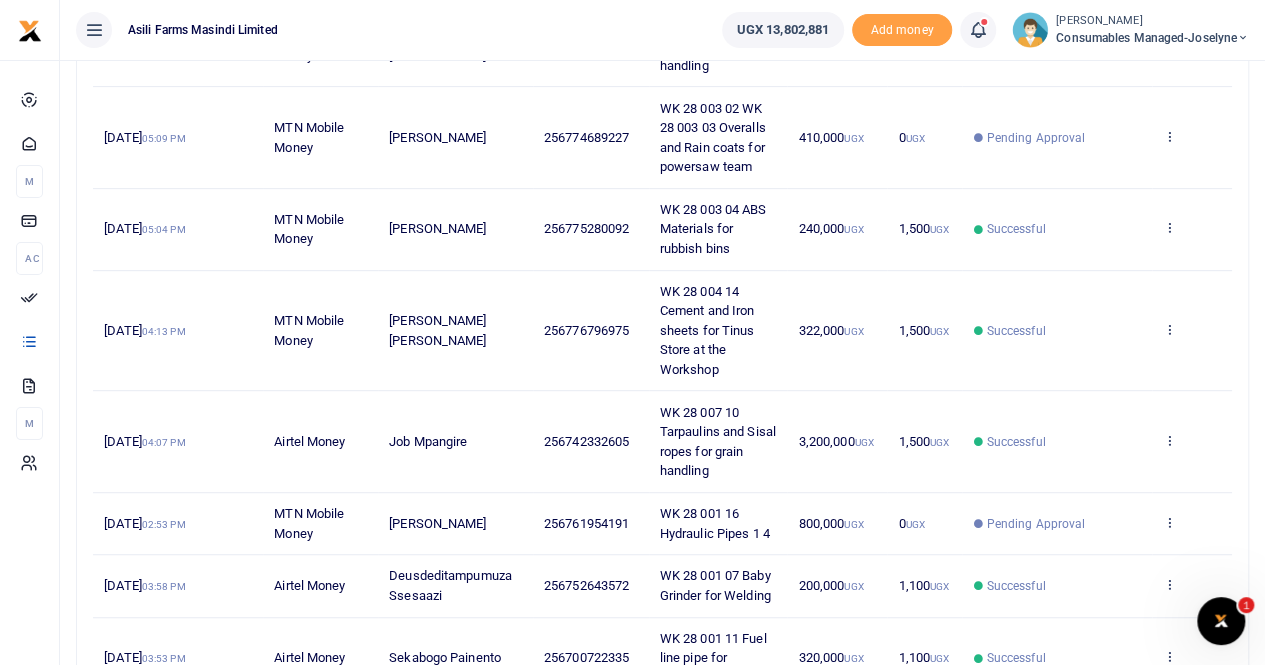 scroll, scrollTop: 400, scrollLeft: 0, axis: vertical 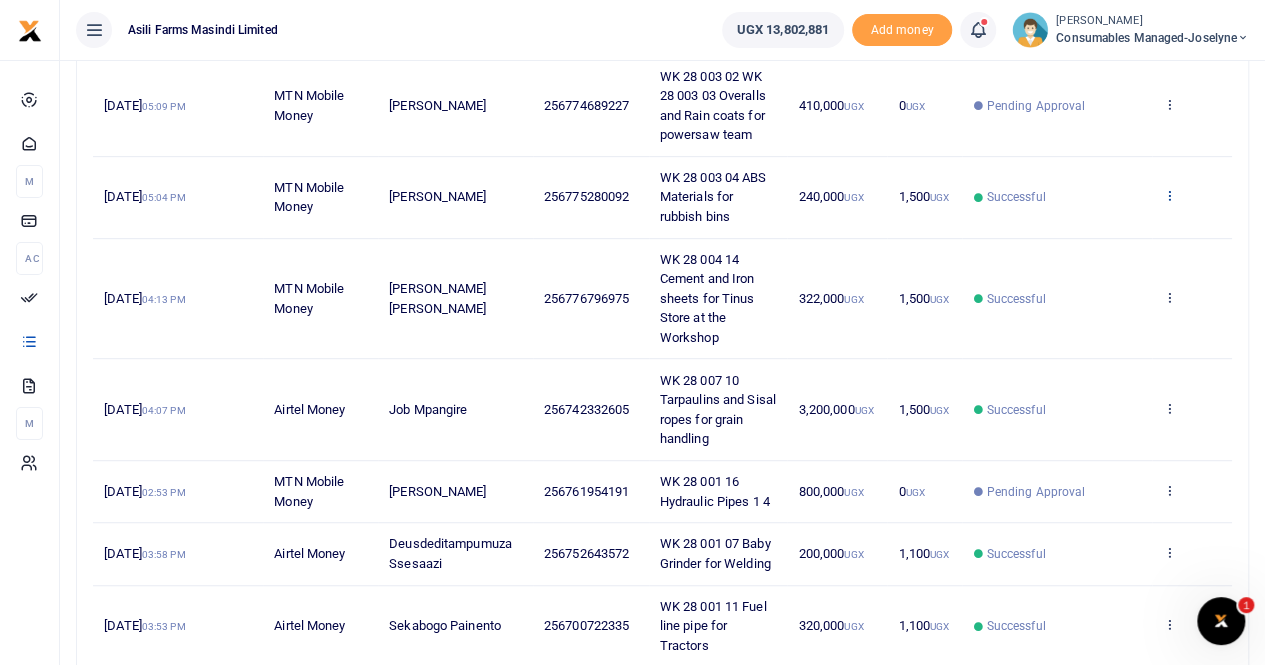 click at bounding box center (1169, 195) 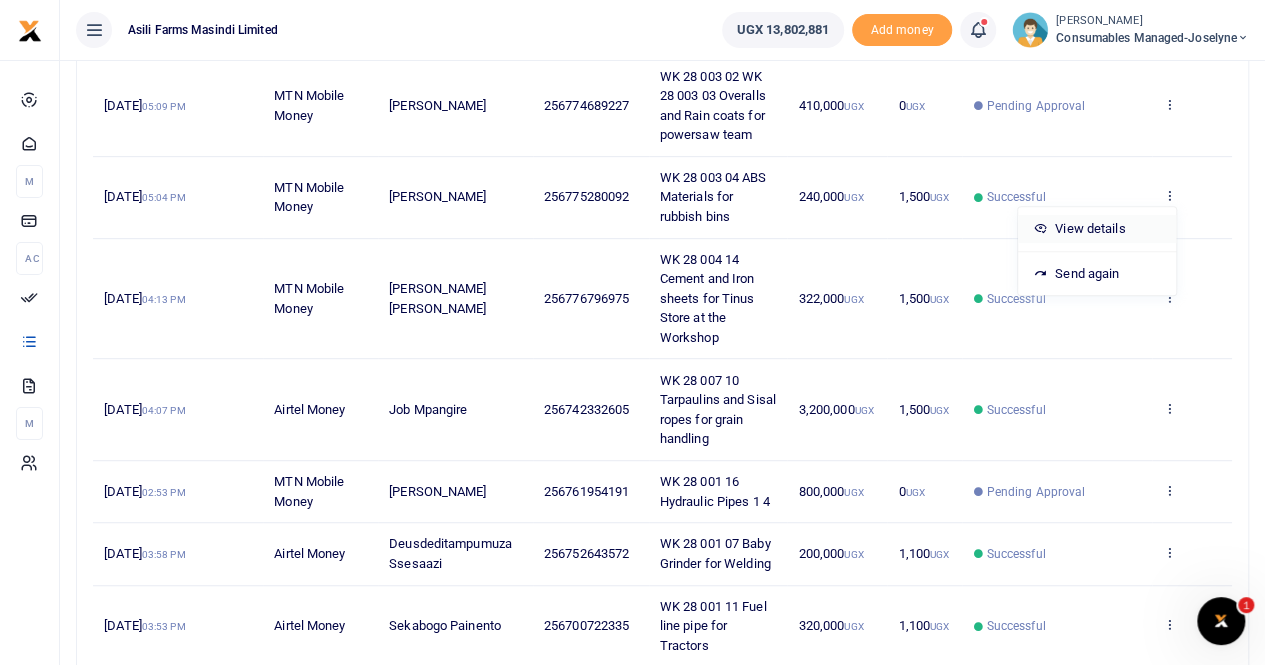click on "View details" at bounding box center (1097, 229) 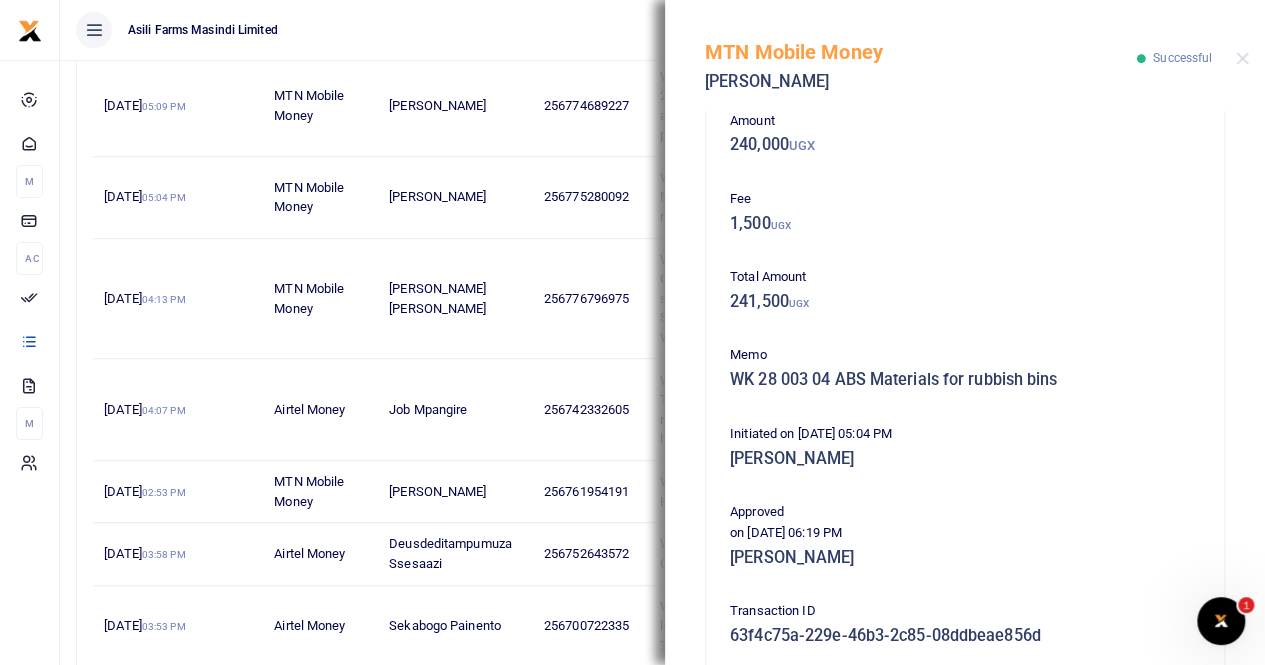 scroll, scrollTop: 300, scrollLeft: 0, axis: vertical 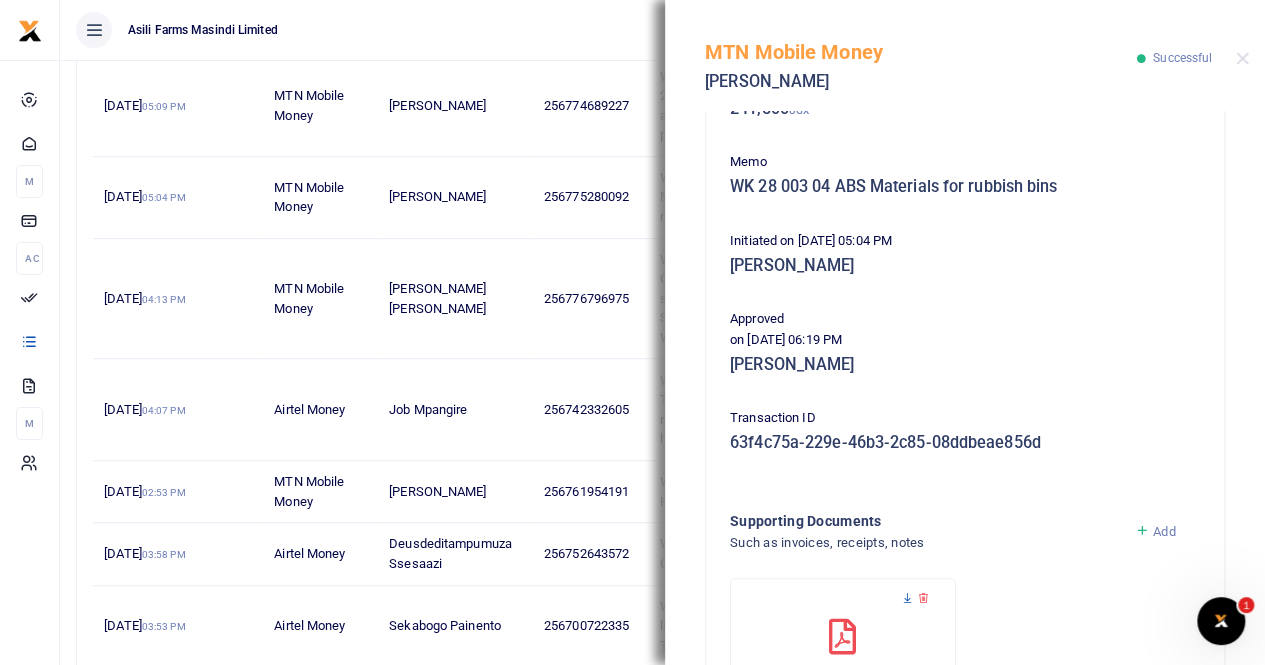 click at bounding box center (907, 598) 